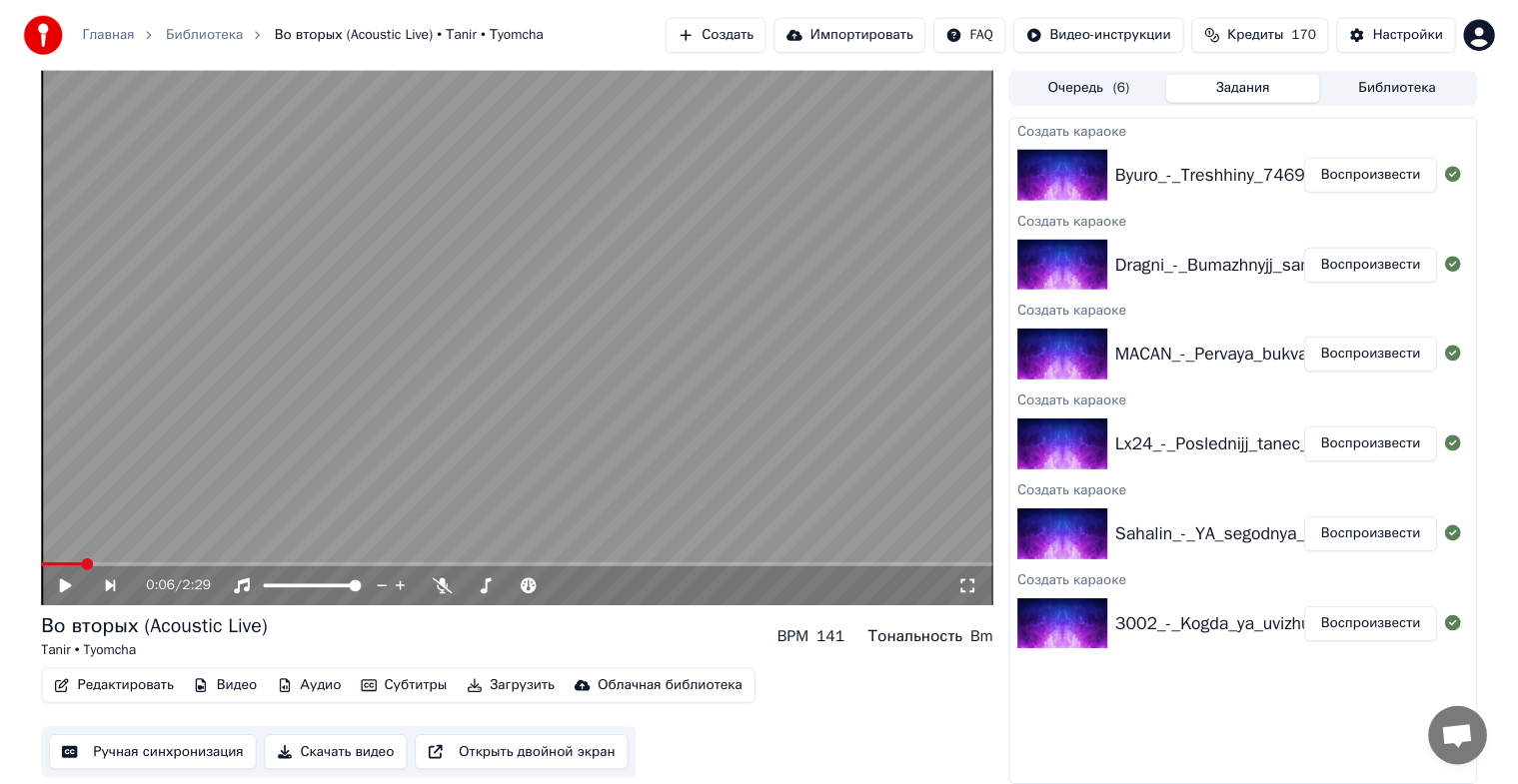 scroll, scrollTop: 0, scrollLeft: 0, axis: both 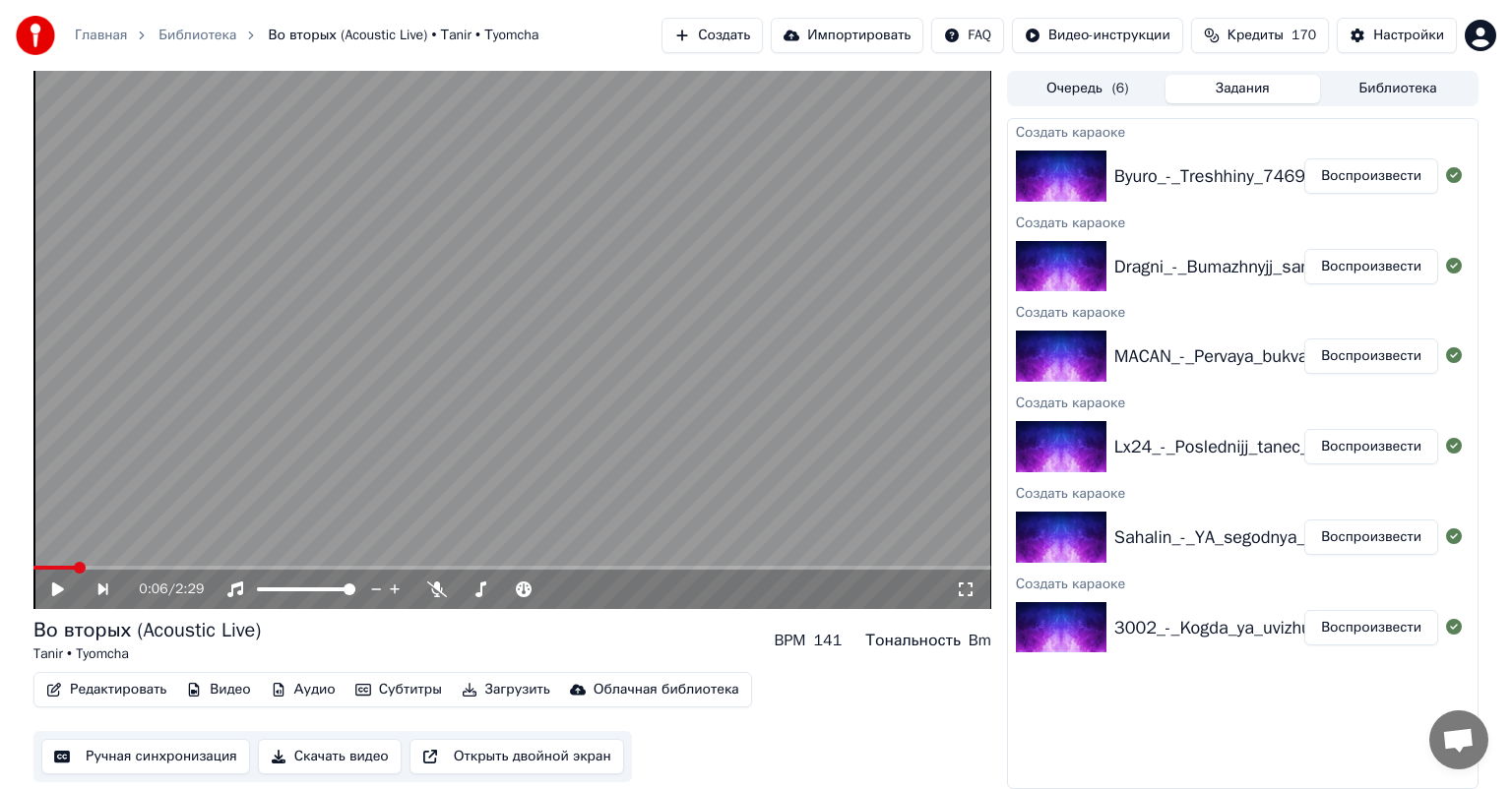click on "Библиотека" at bounding box center (1398, 89) 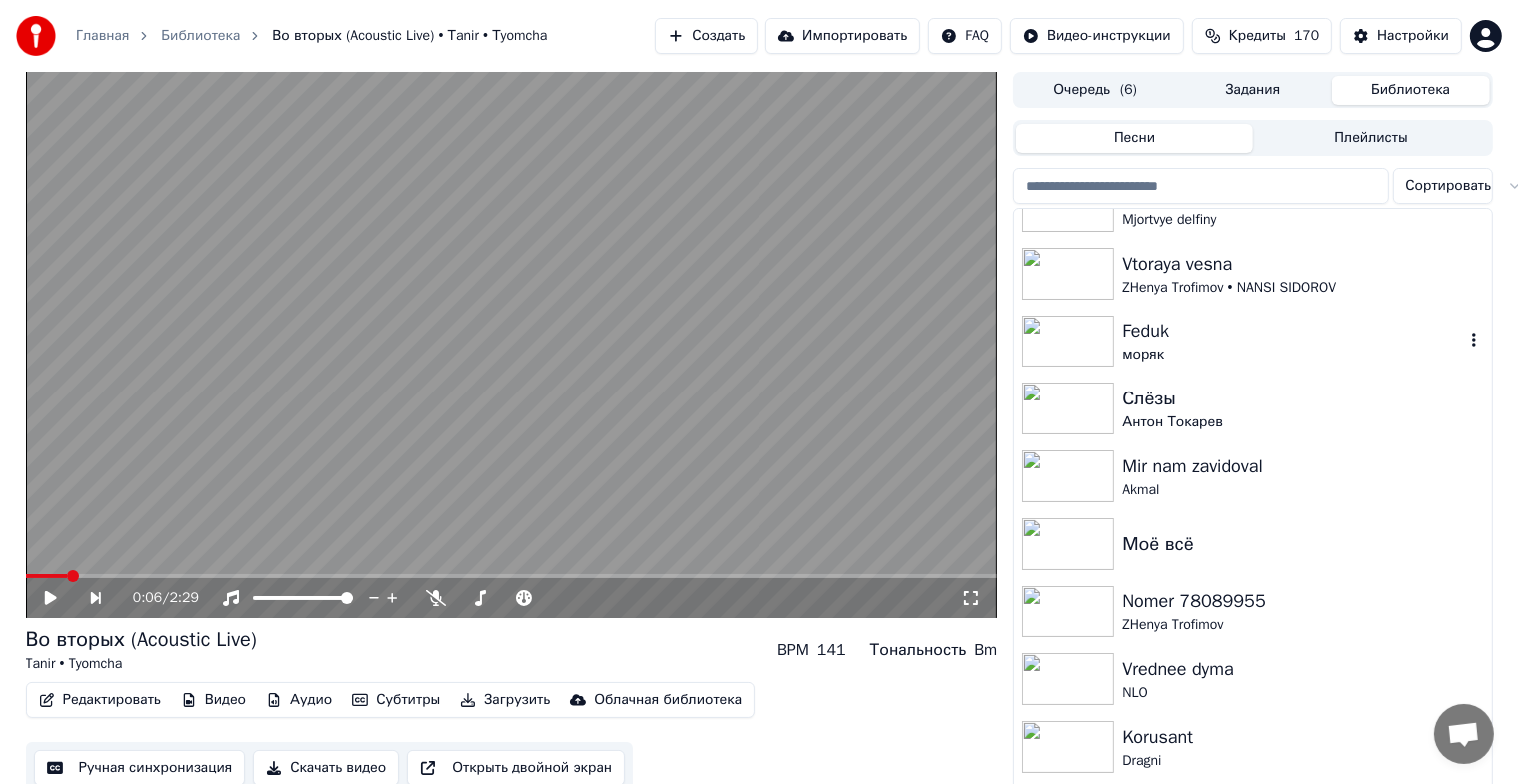 scroll, scrollTop: 1978, scrollLeft: 0, axis: vertical 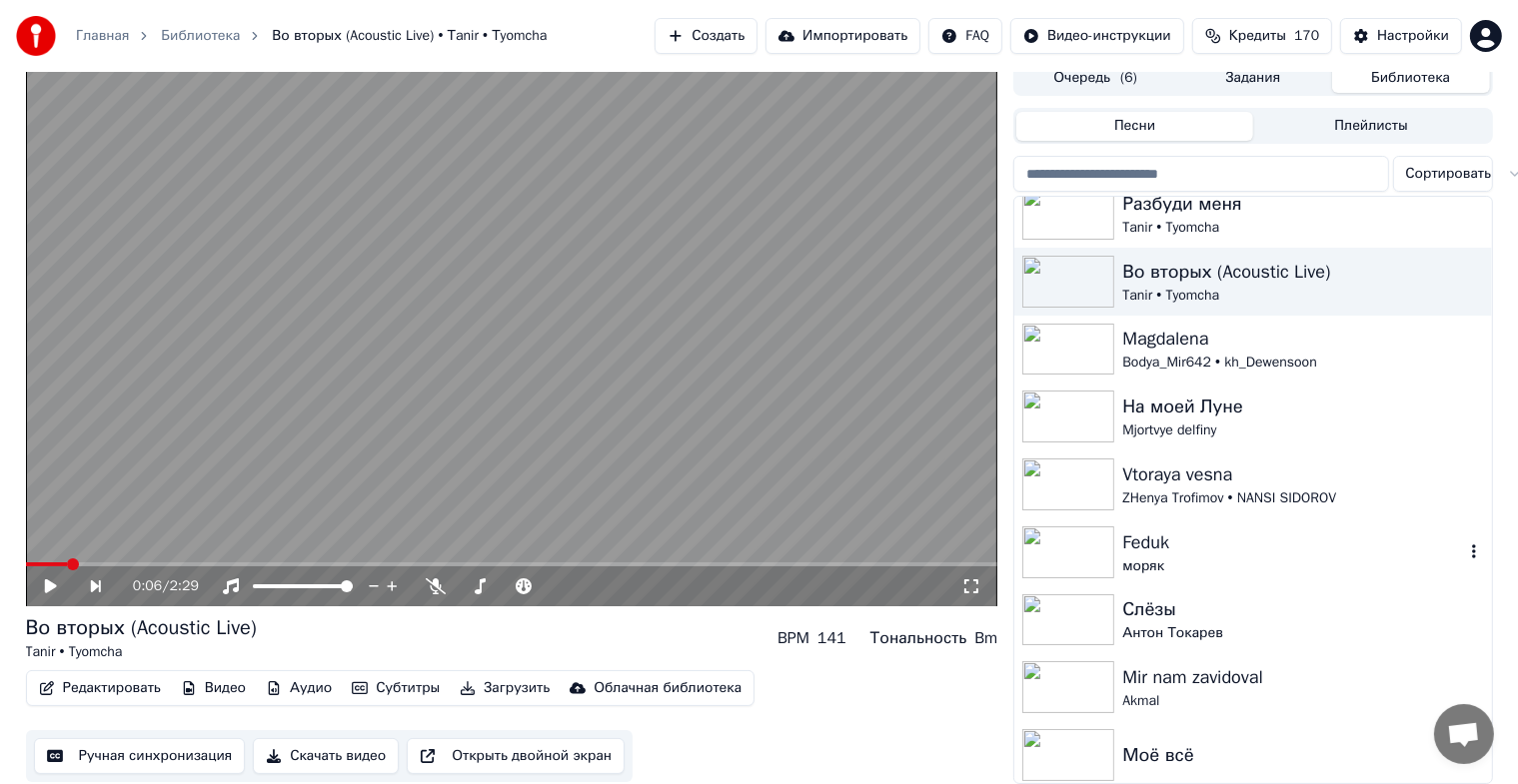 click at bounding box center [1068, 552] 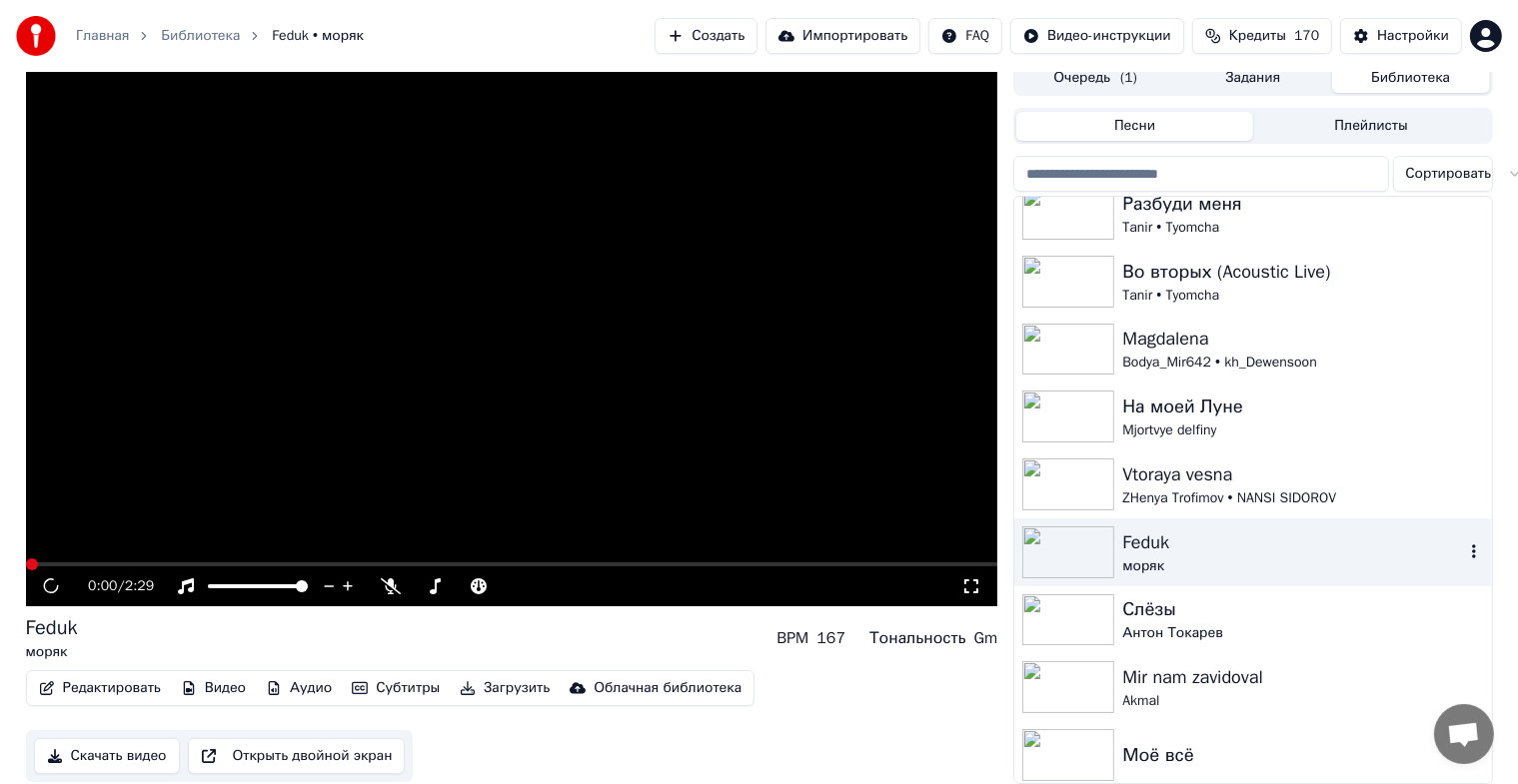 click at bounding box center (1068, 552) 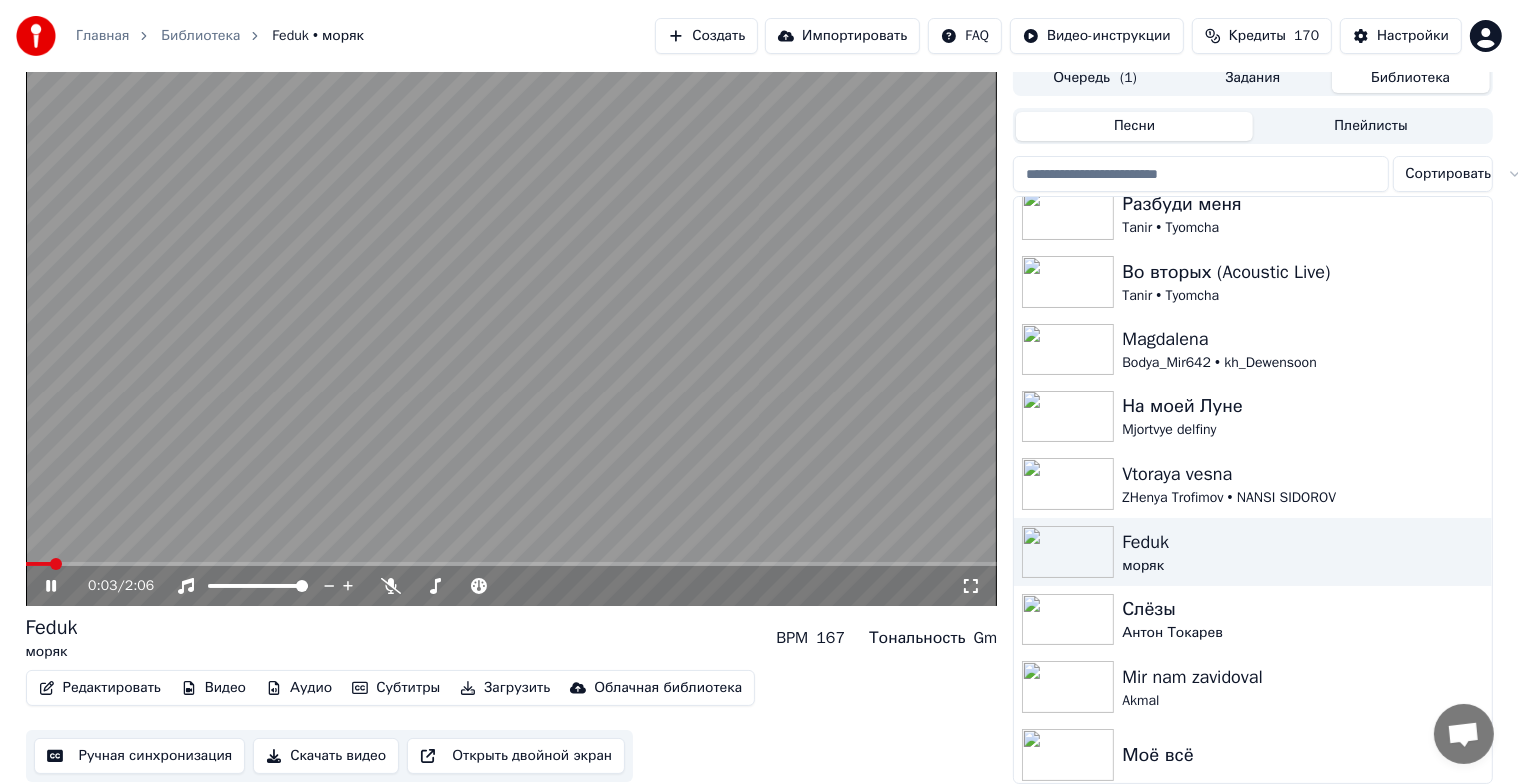 click at bounding box center (512, 333) 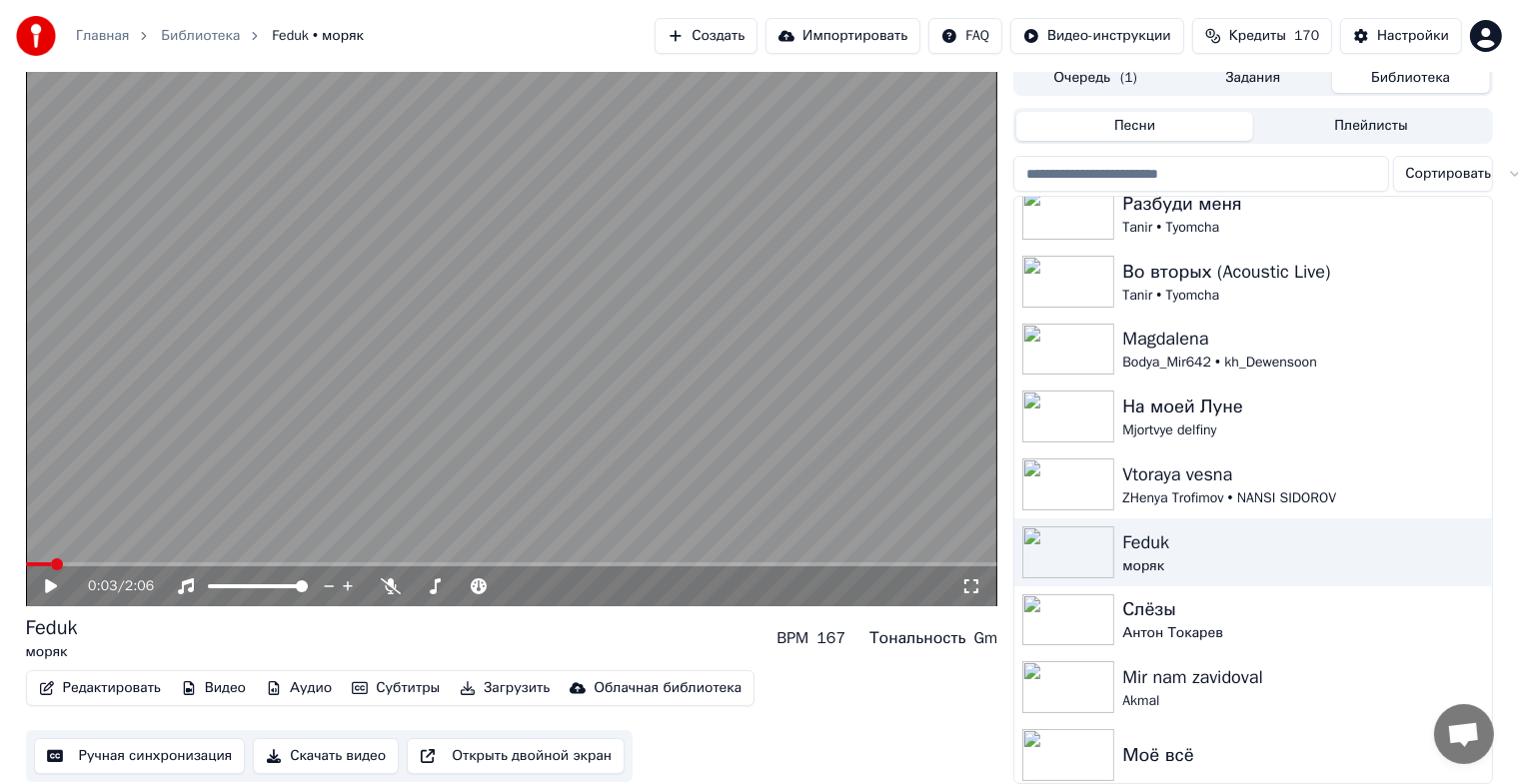 click at bounding box center [512, 333] 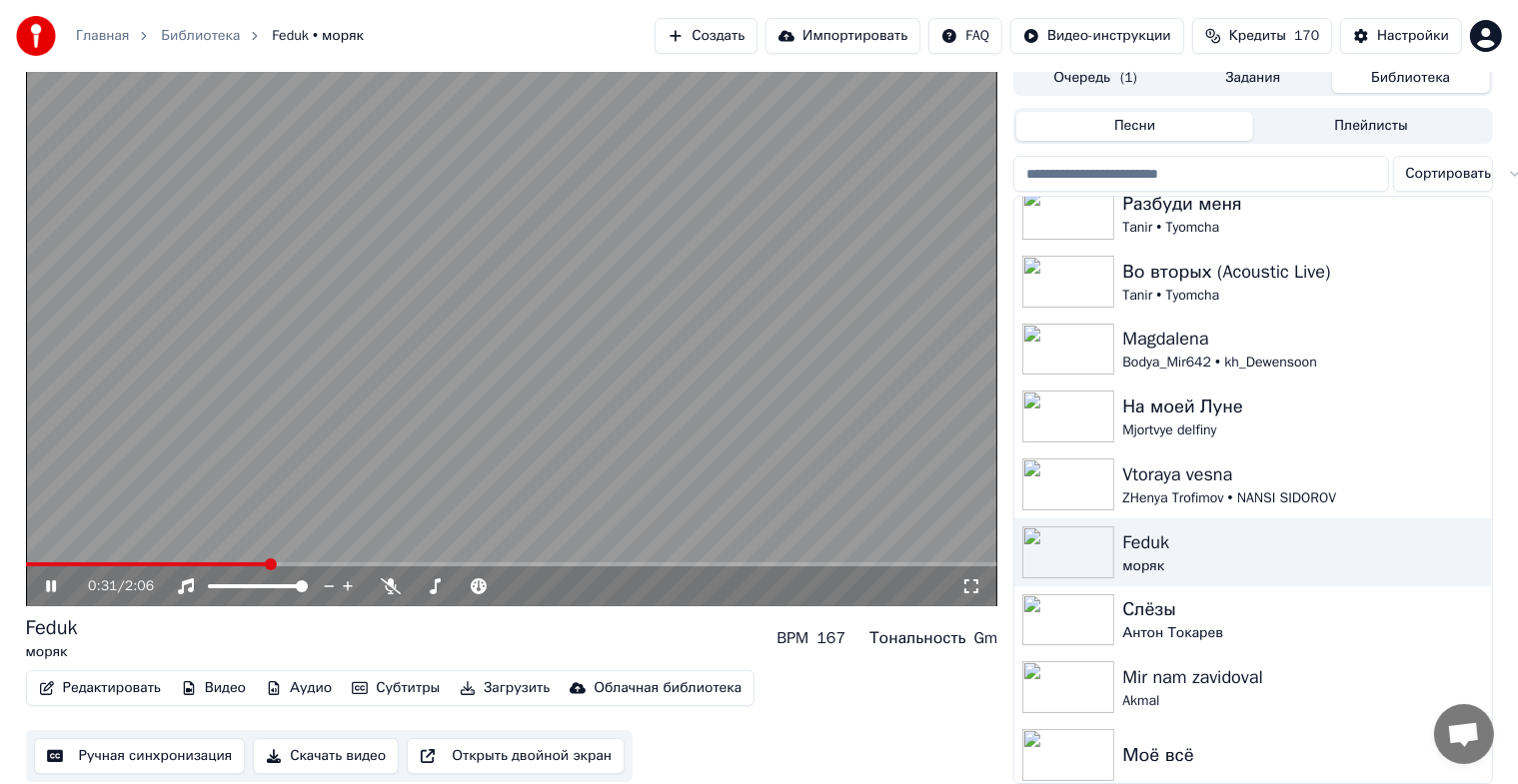 click at bounding box center [971, 586] 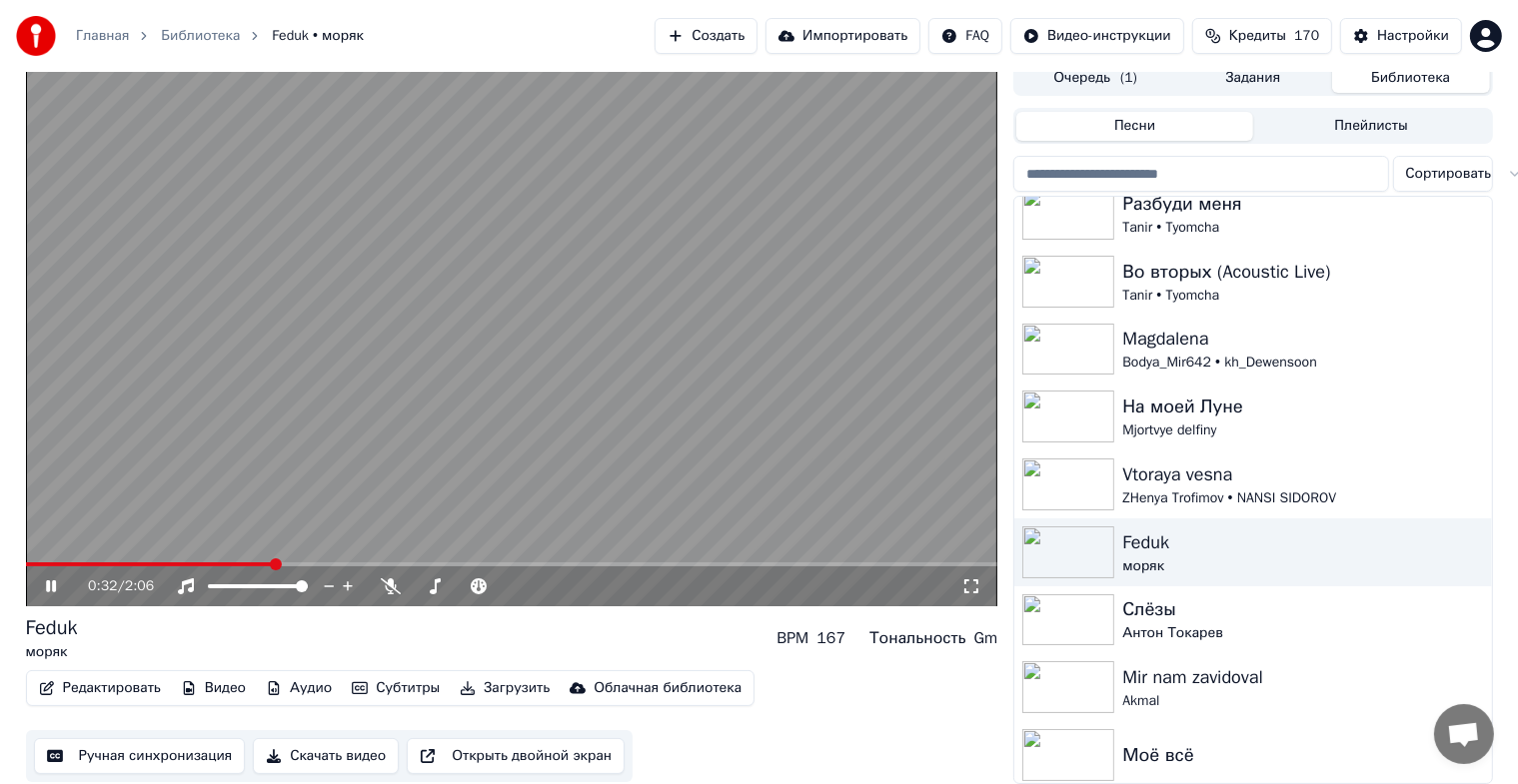 scroll, scrollTop: 0, scrollLeft: 0, axis: both 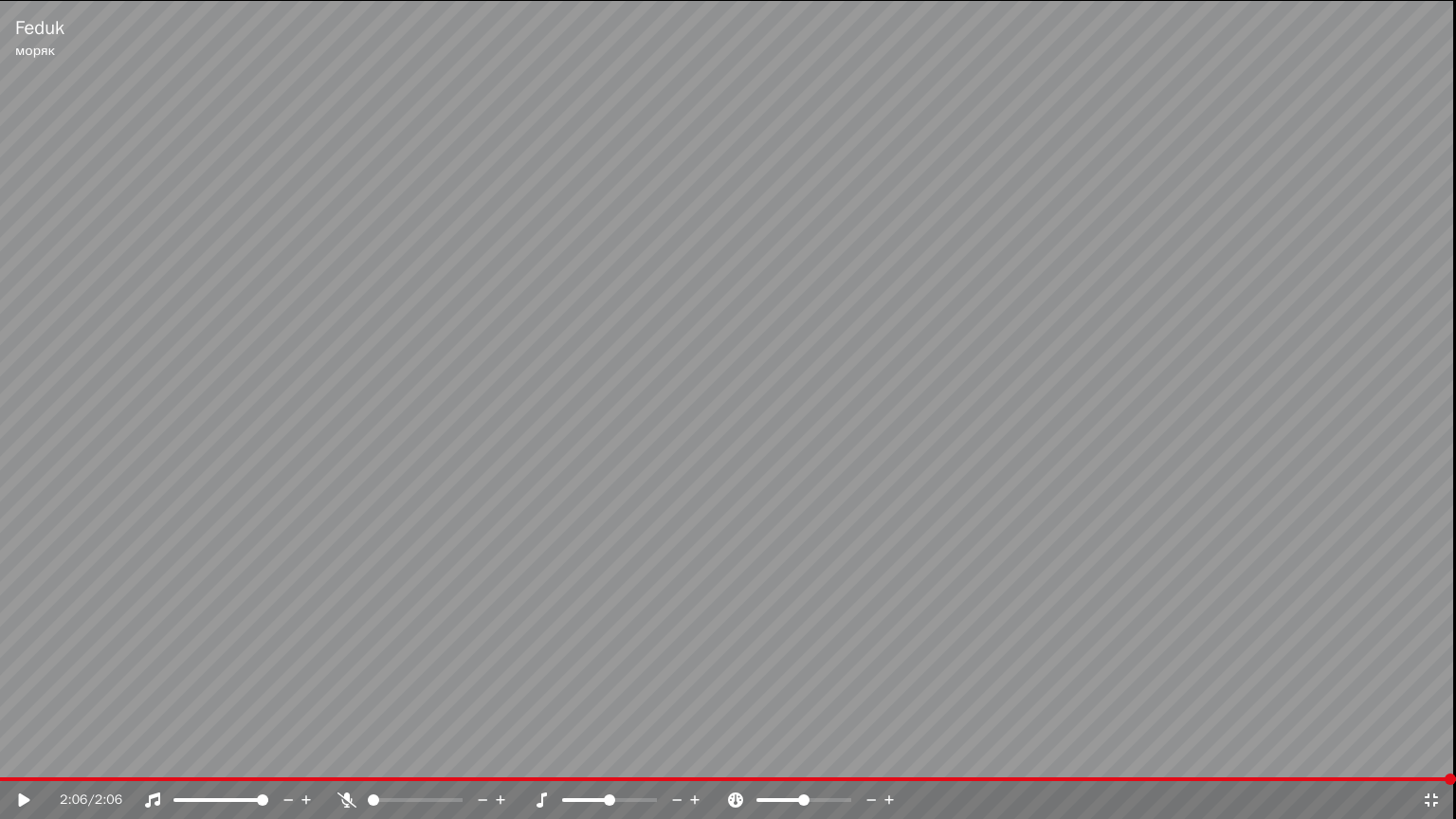 click at bounding box center (1431, 800) 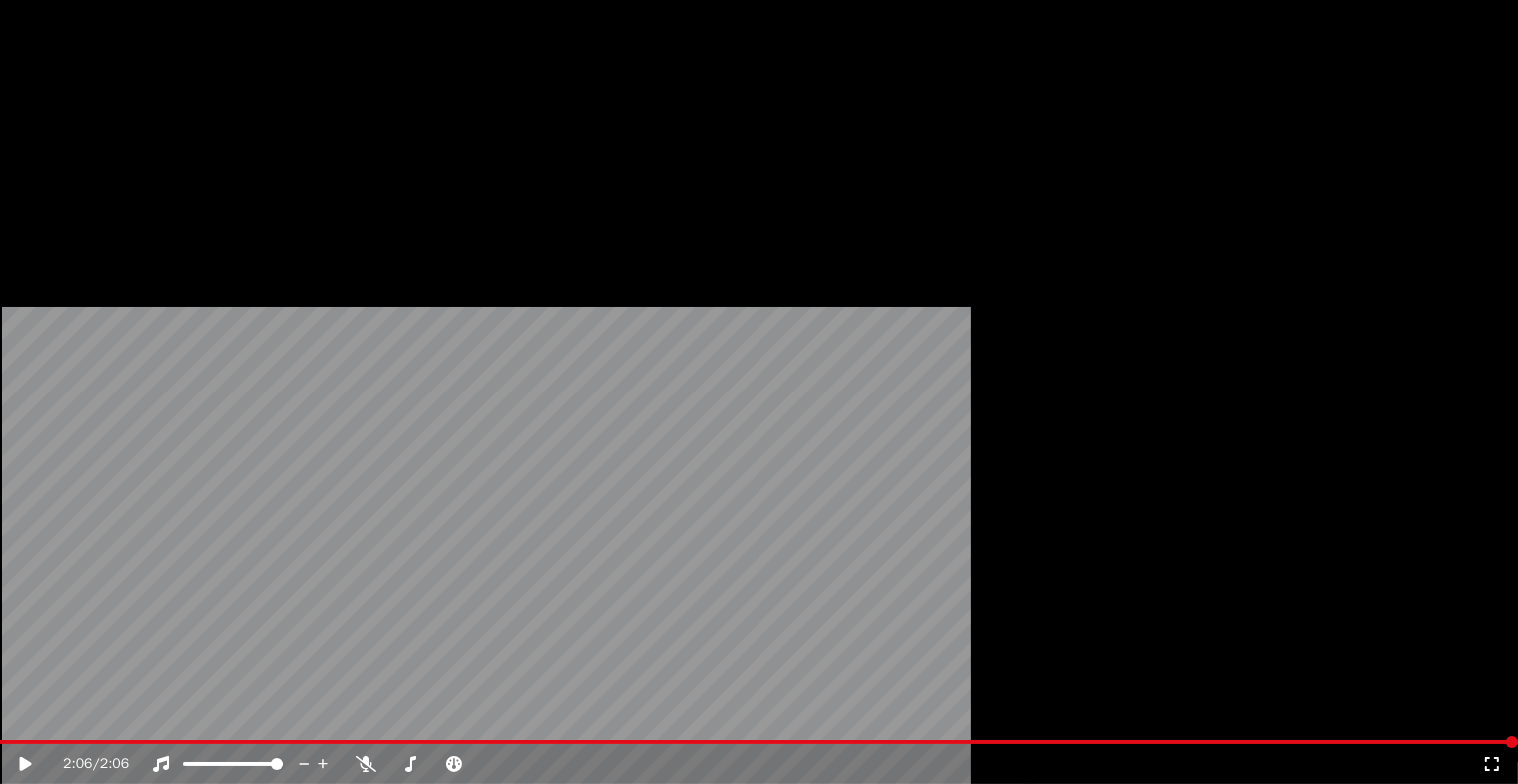 scroll, scrollTop: 1978, scrollLeft: 0, axis: vertical 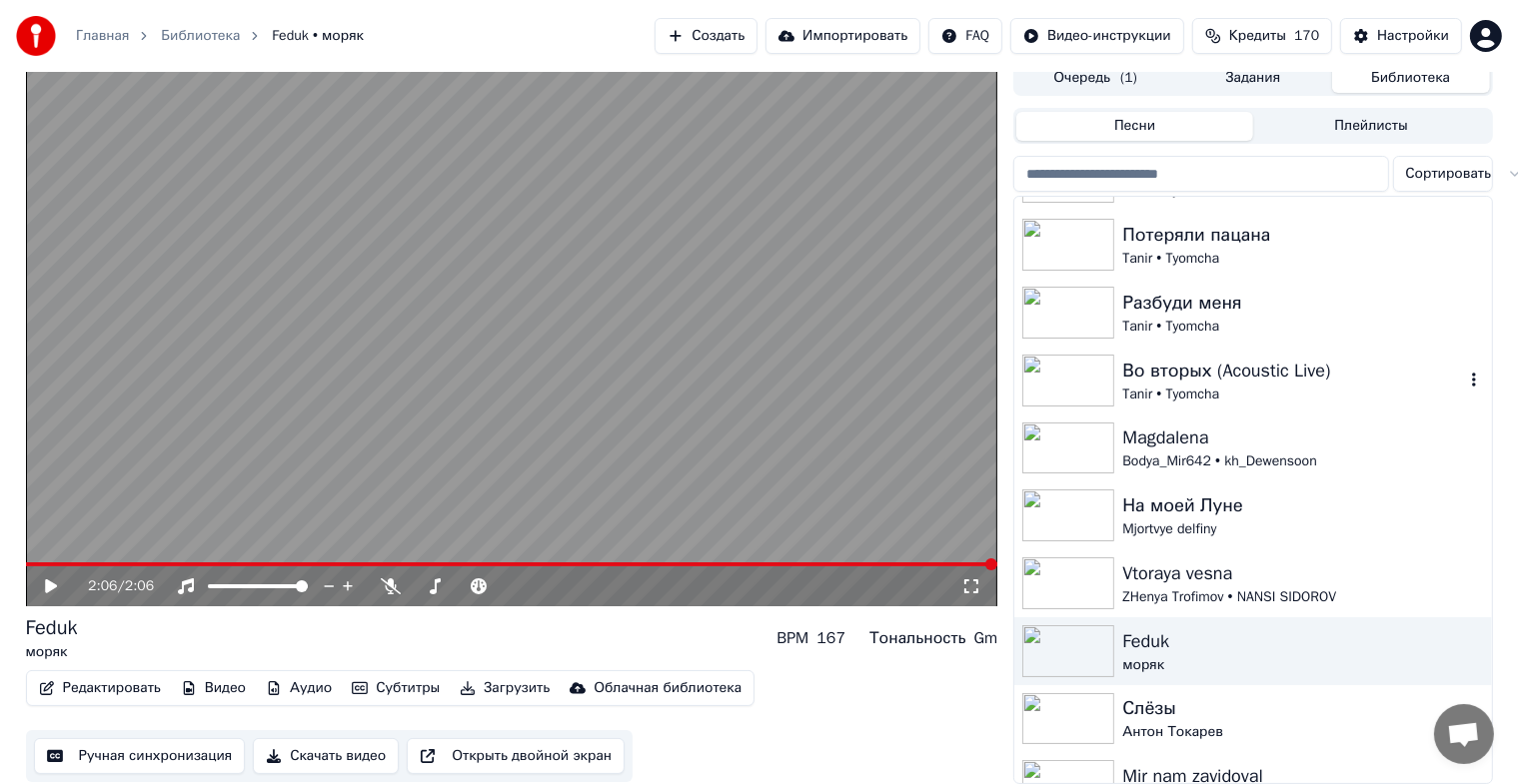 click at bounding box center (1068, 381) 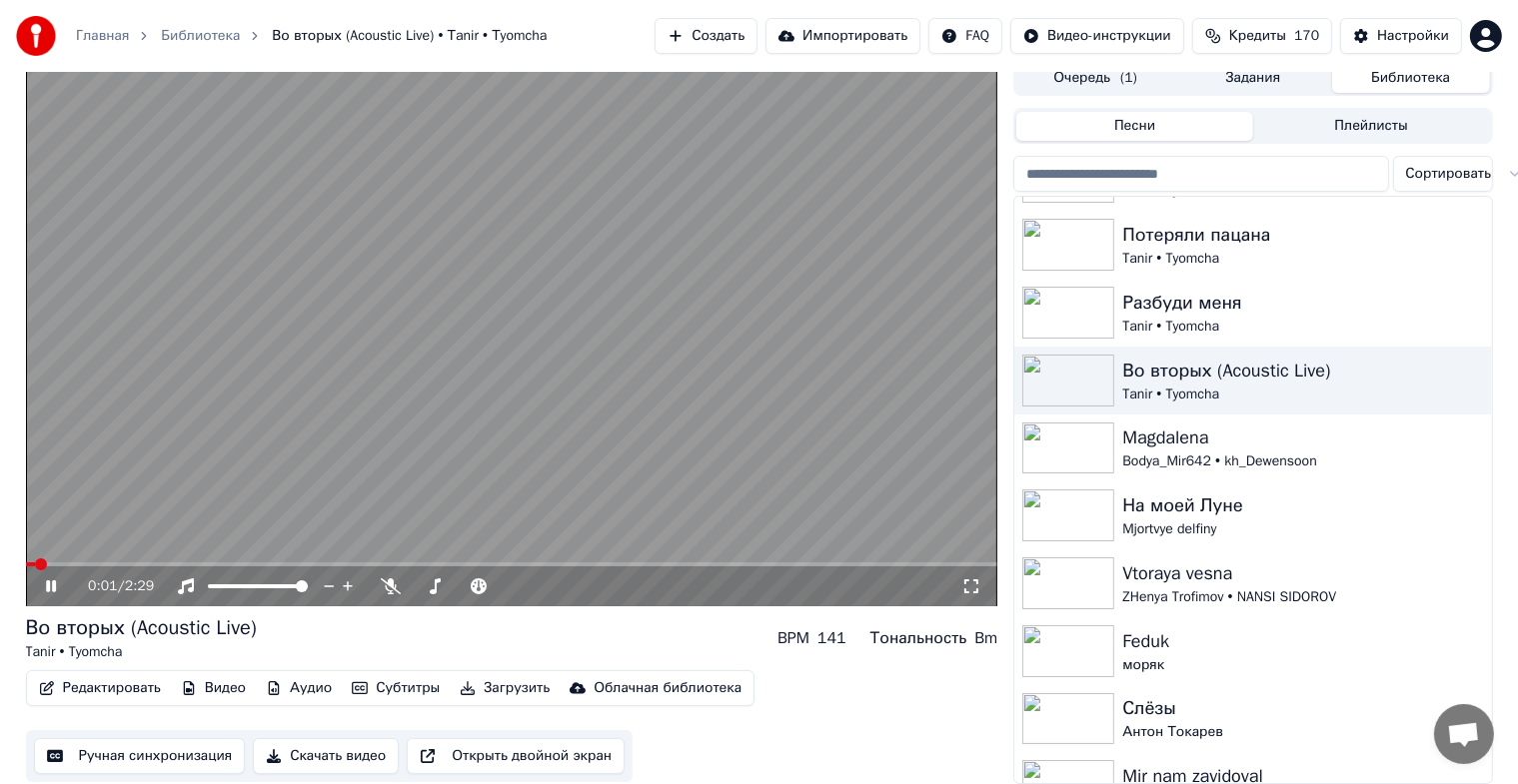 click at bounding box center [971, 586] 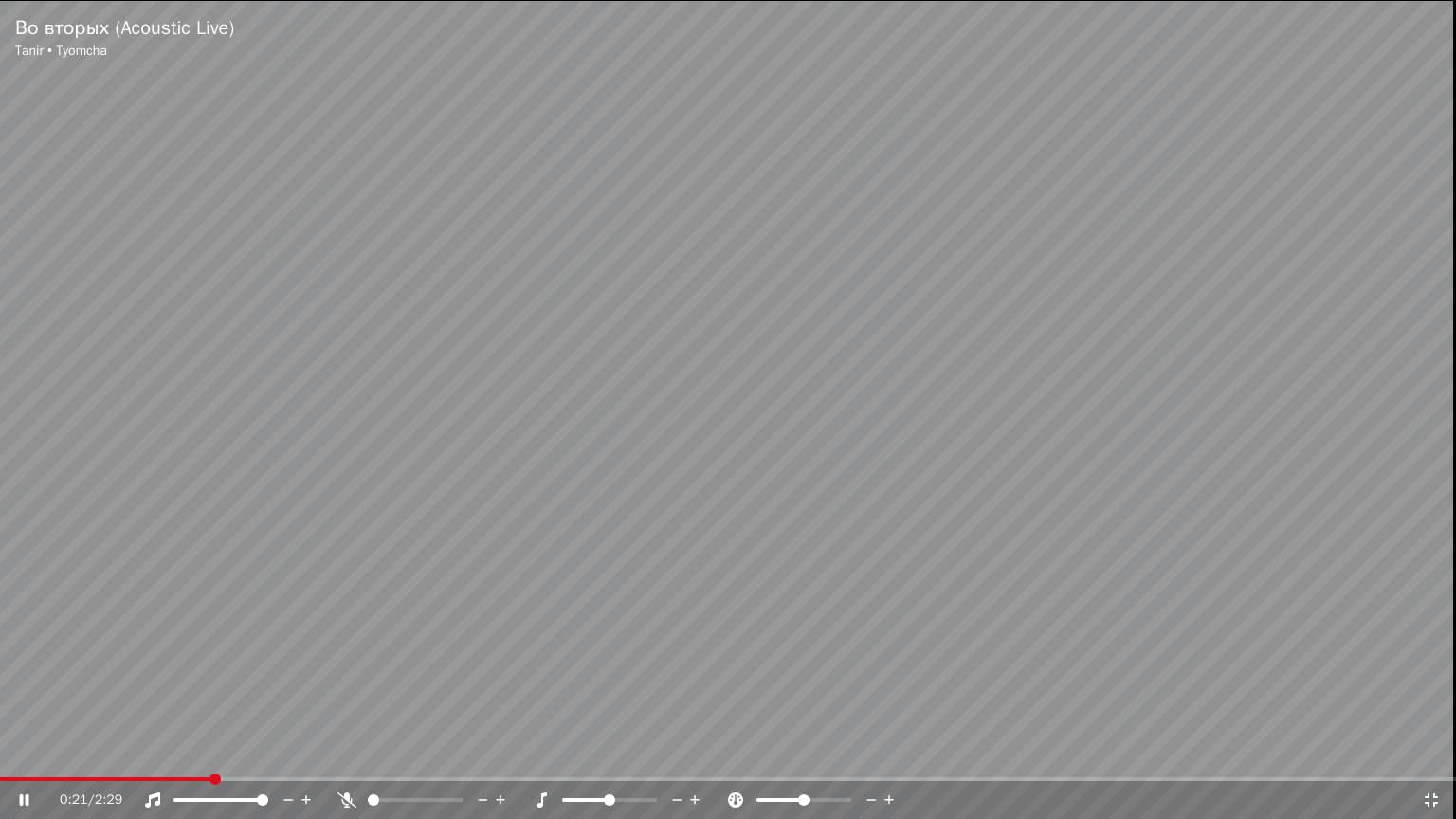 click at bounding box center [1431, 800] 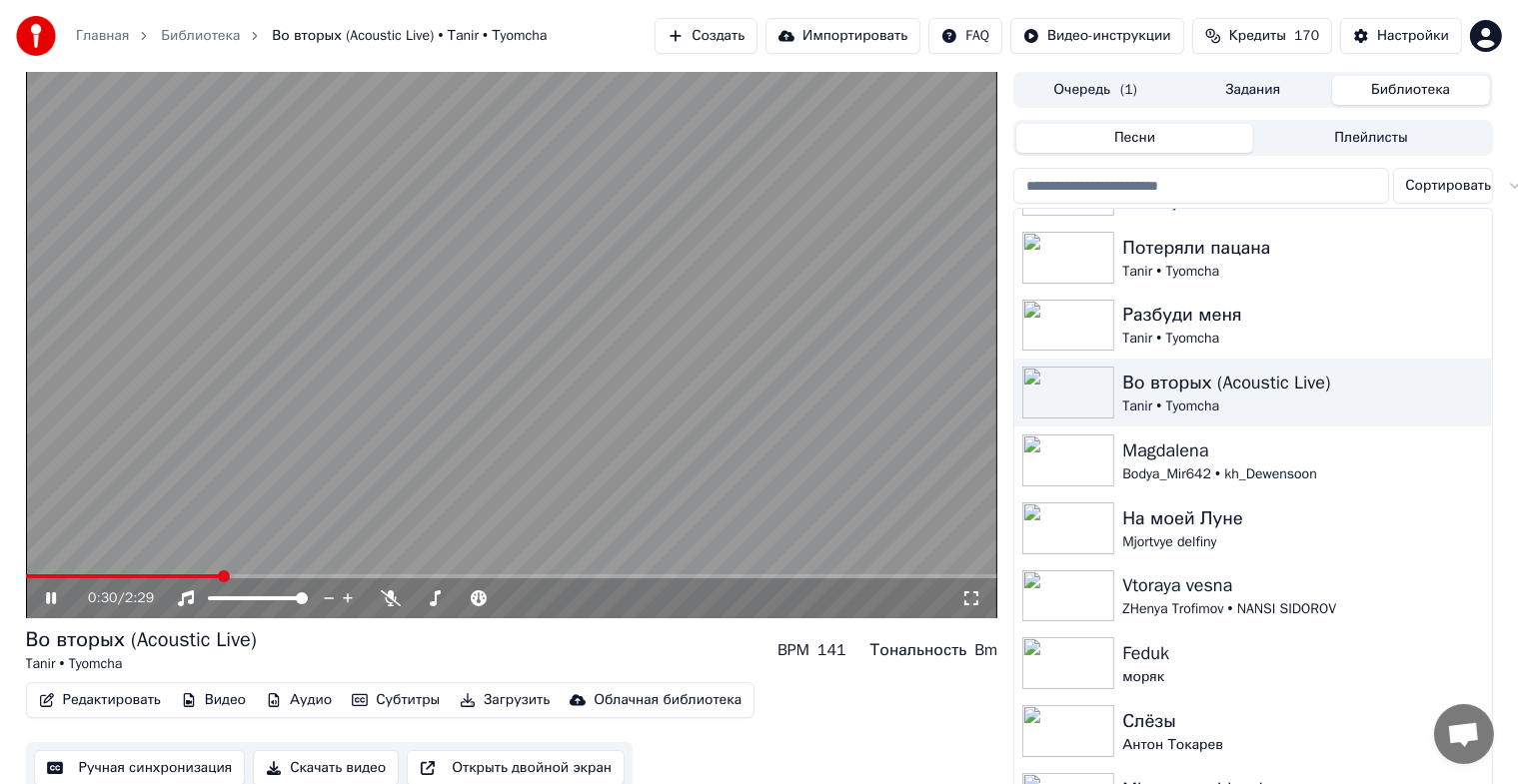 click at bounding box center (971, 598) 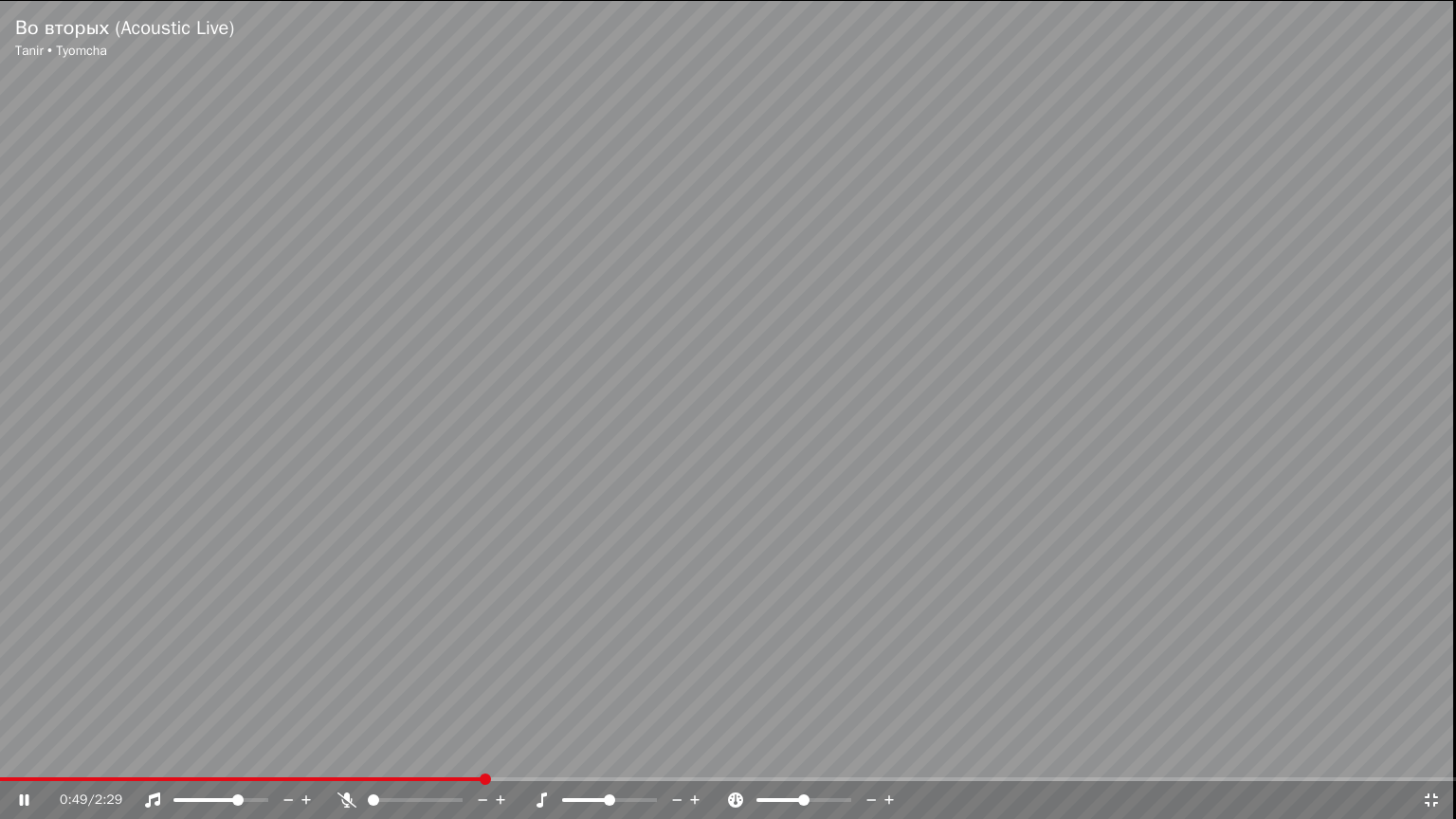 click at bounding box center [238, 800] 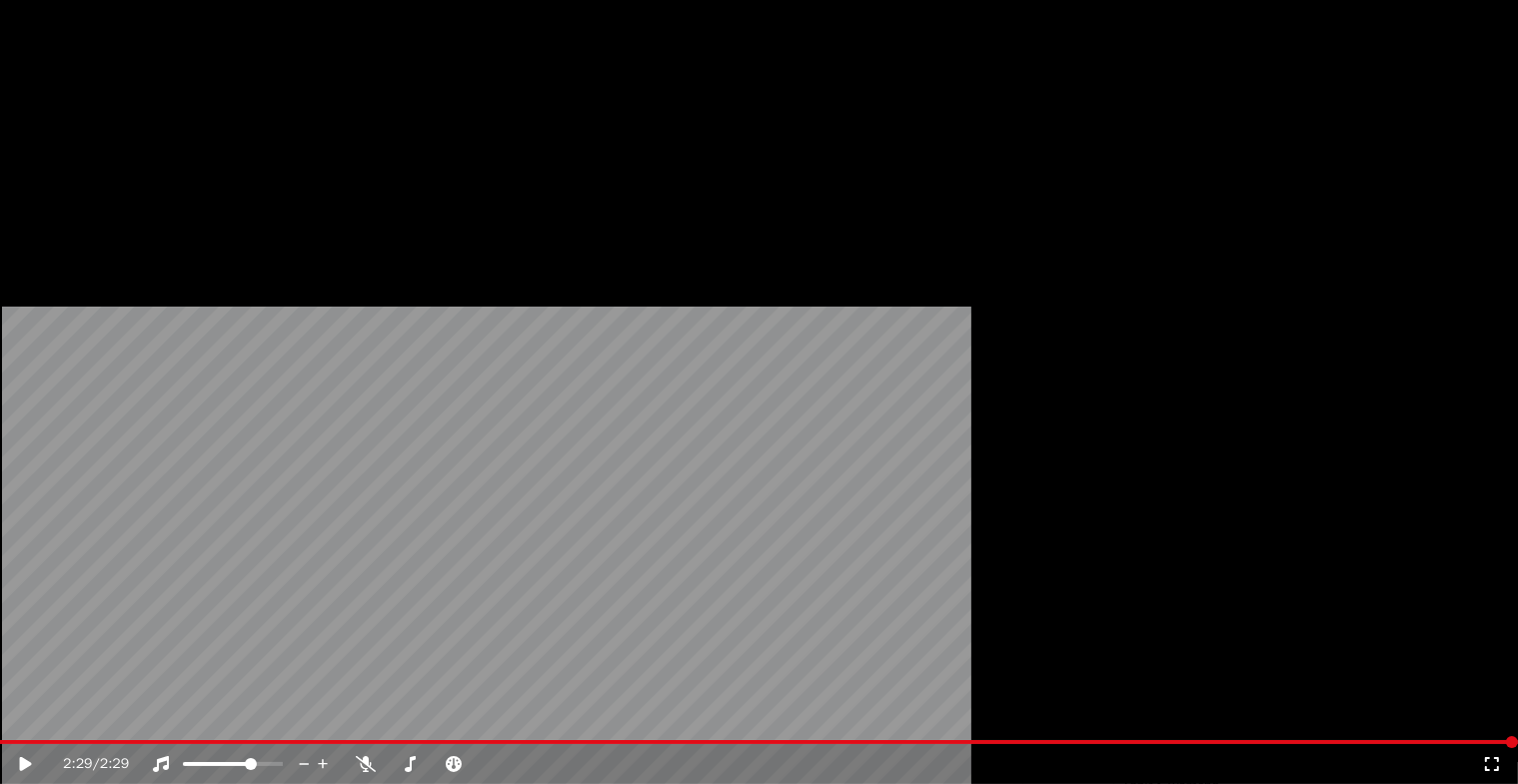 scroll, scrollTop: 1099, scrollLeft: 0, axis: vertical 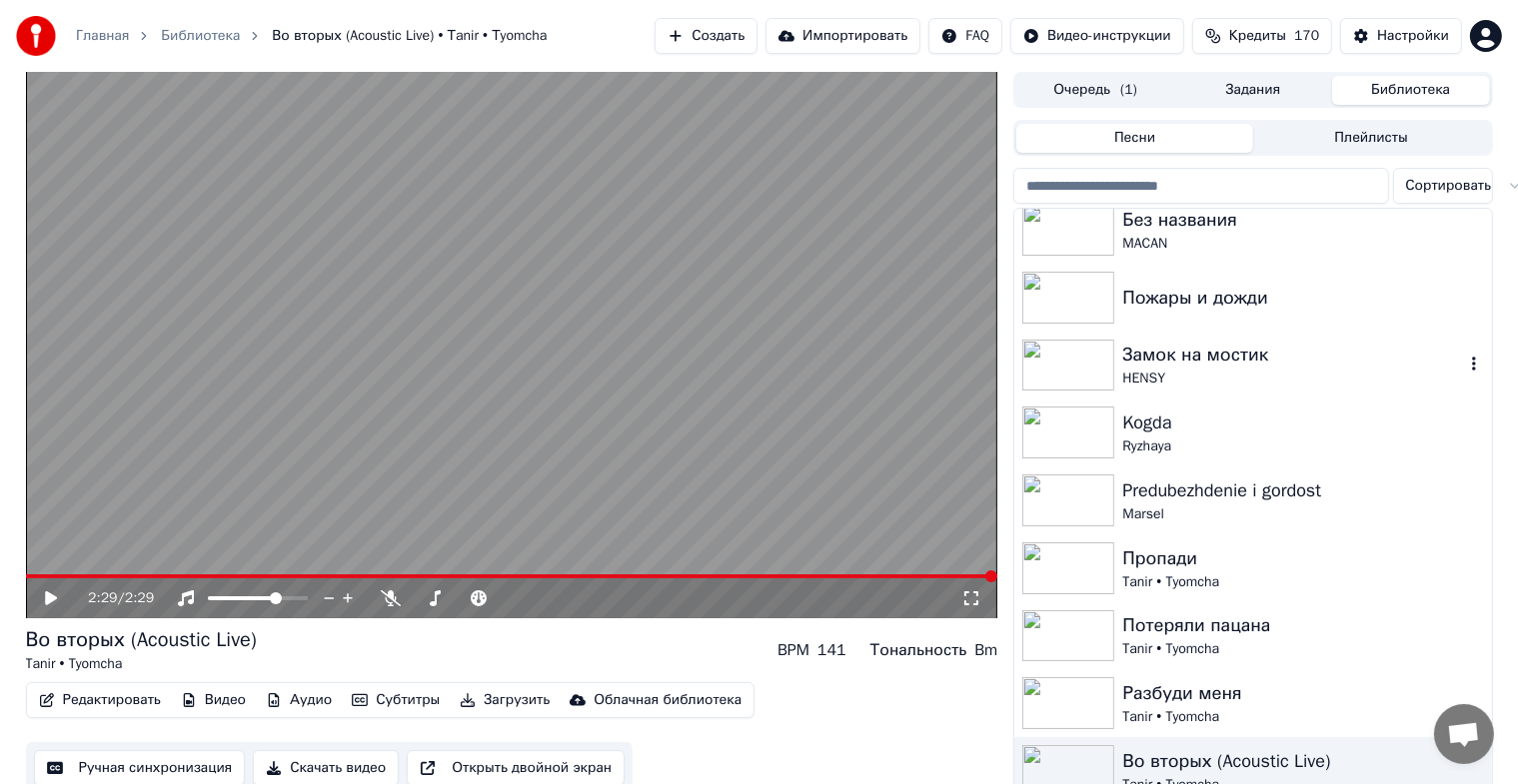 click at bounding box center (1068, 366) 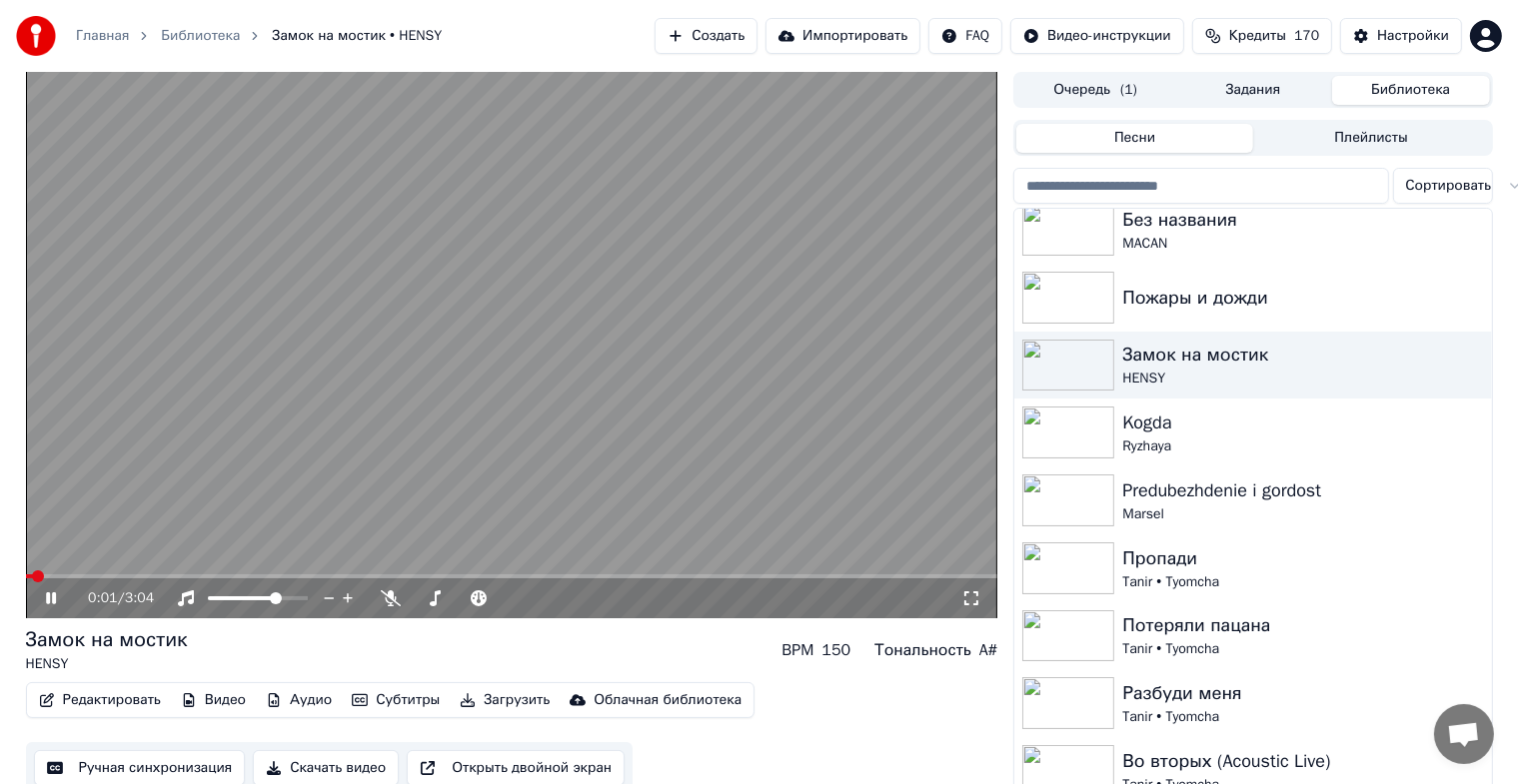 click at bounding box center (971, 598) 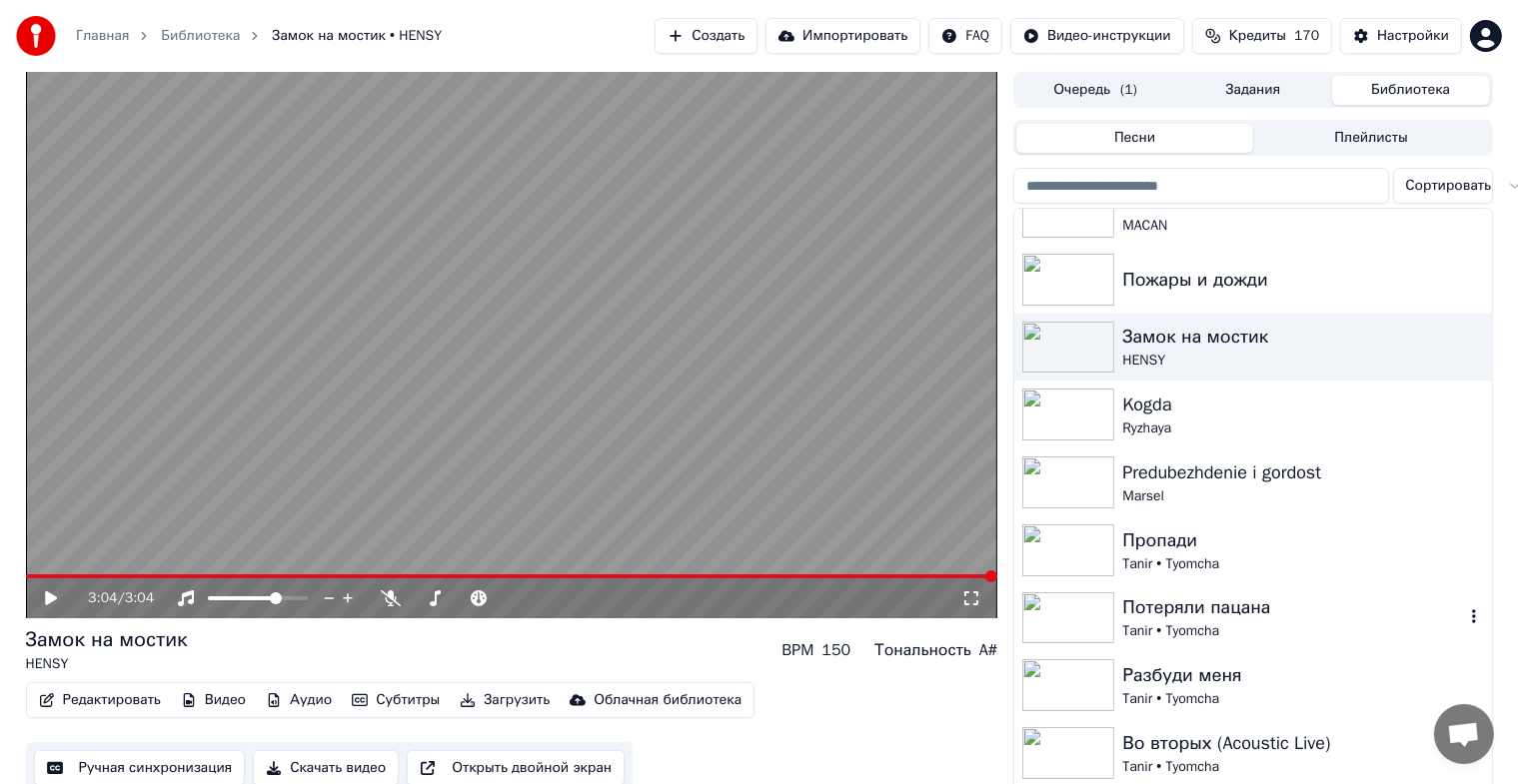 scroll, scrollTop: 1099, scrollLeft: 0, axis: vertical 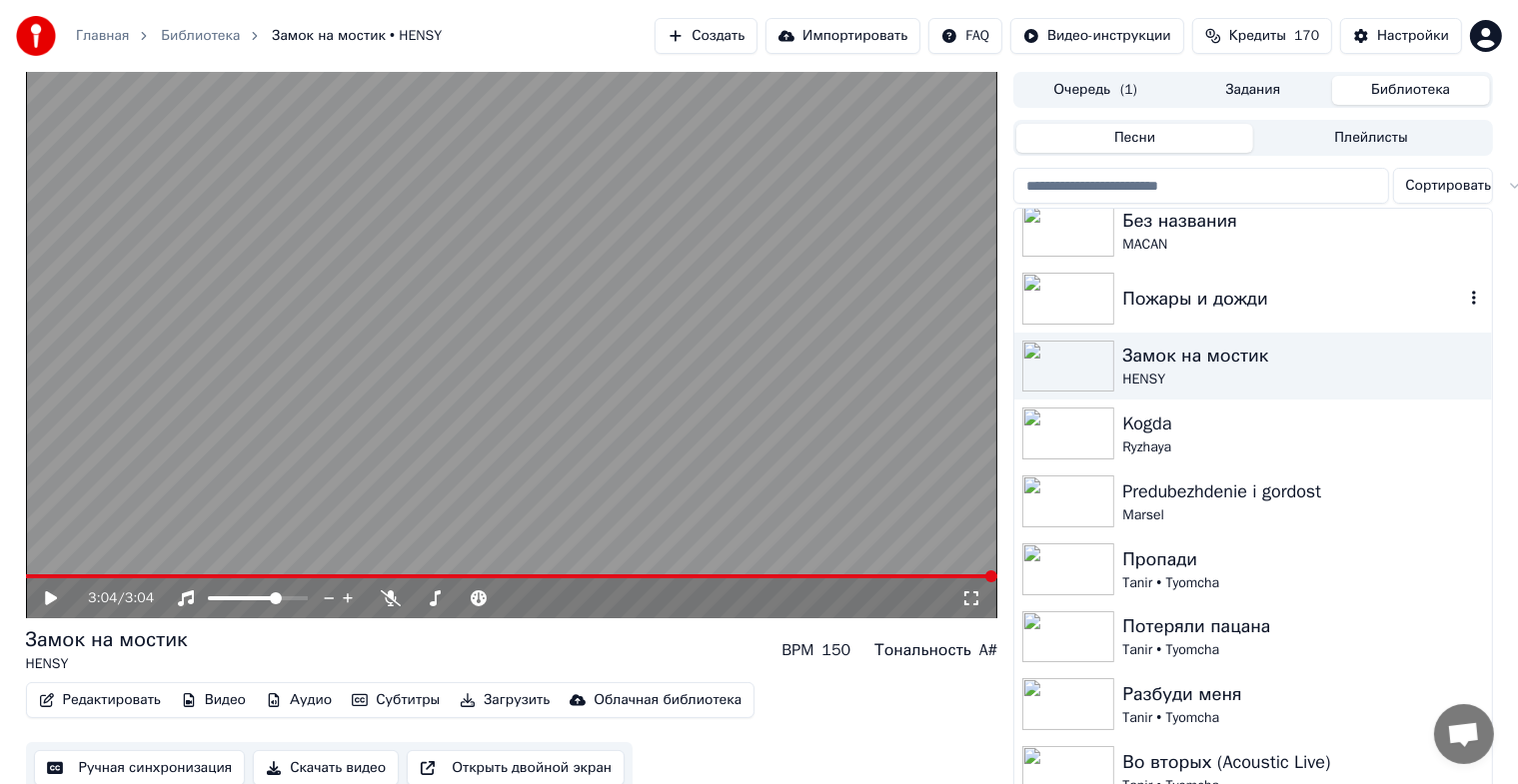 click at bounding box center [1068, 299] 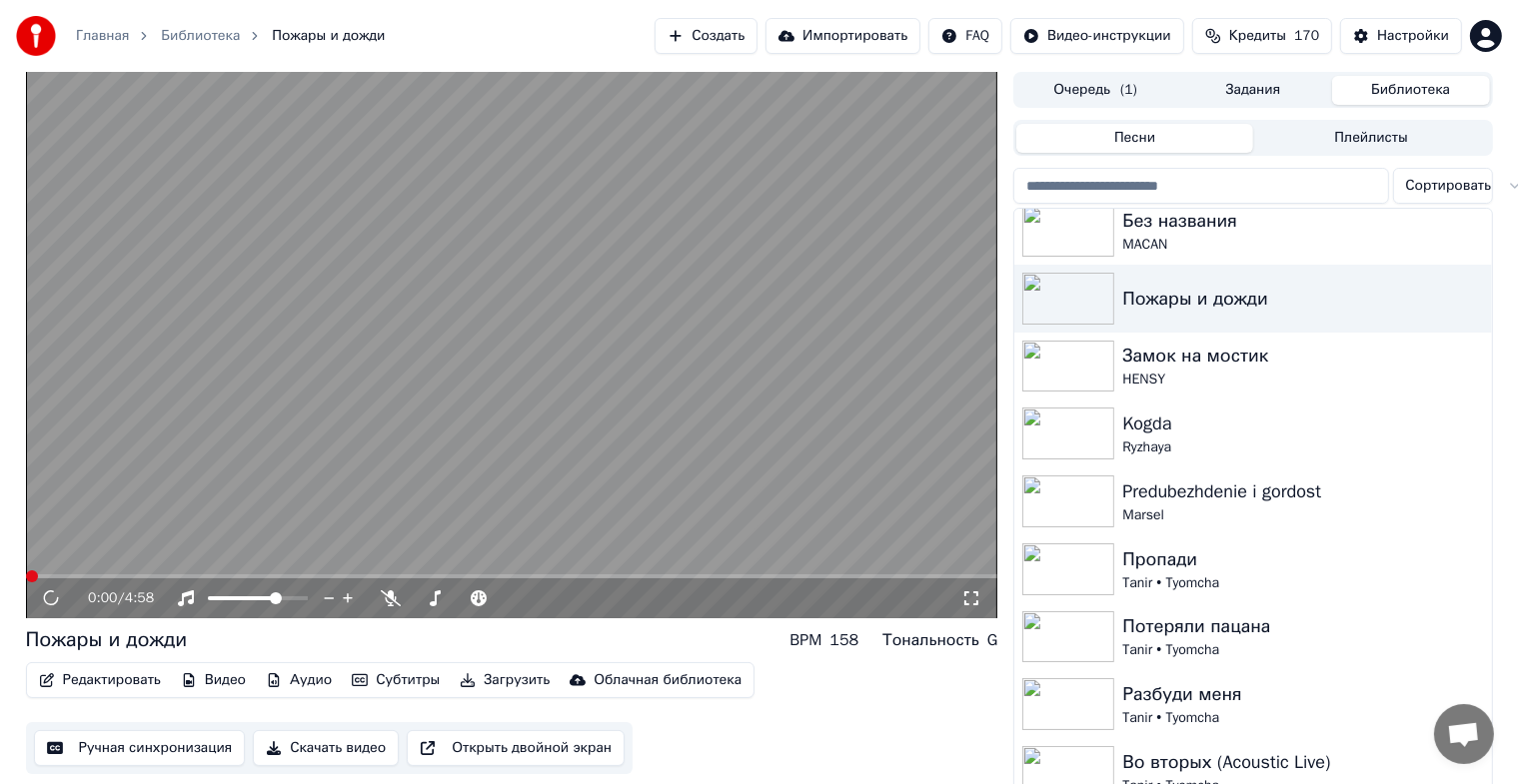 click at bounding box center (971, 598) 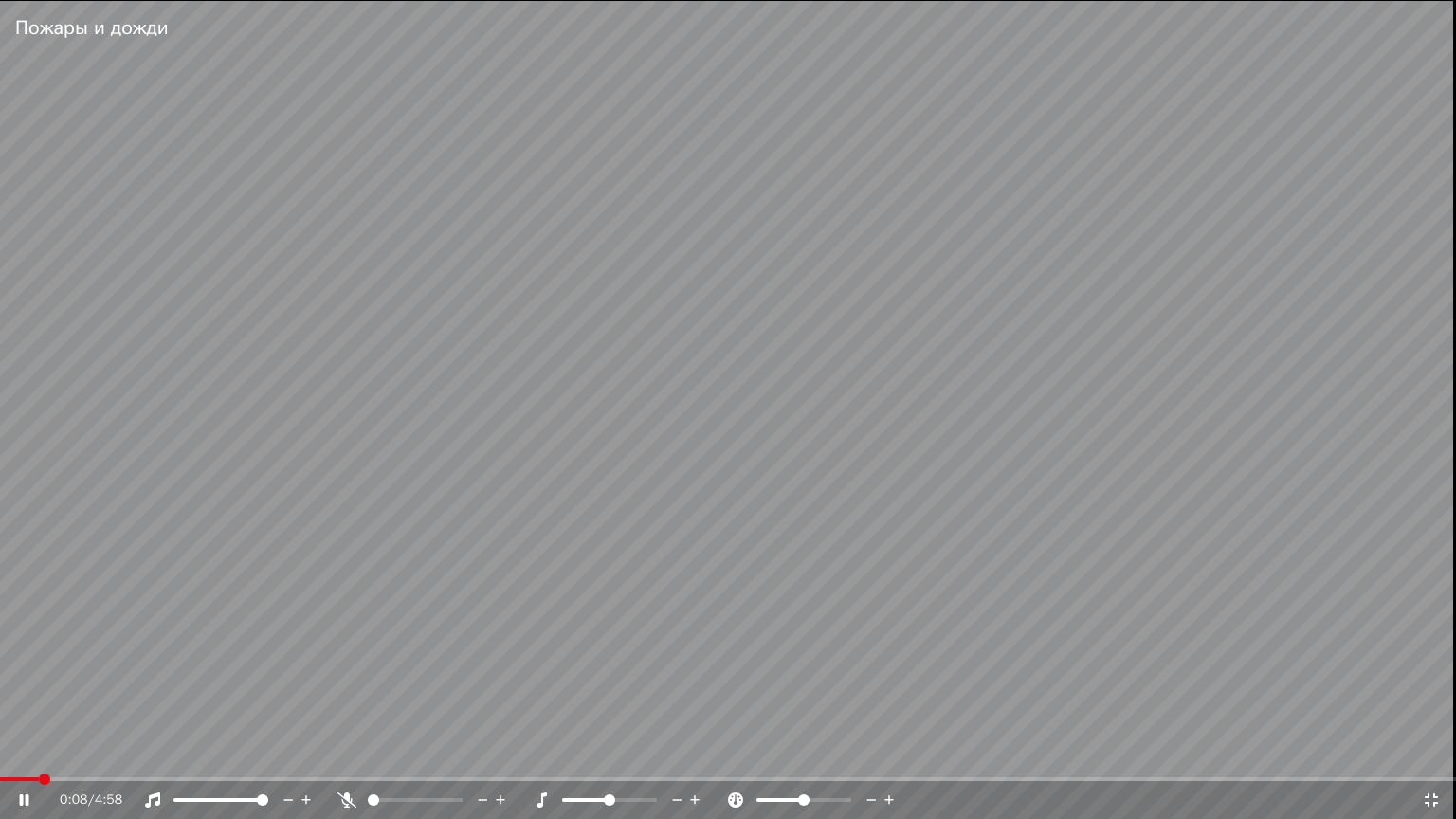click at bounding box center [263, 800] 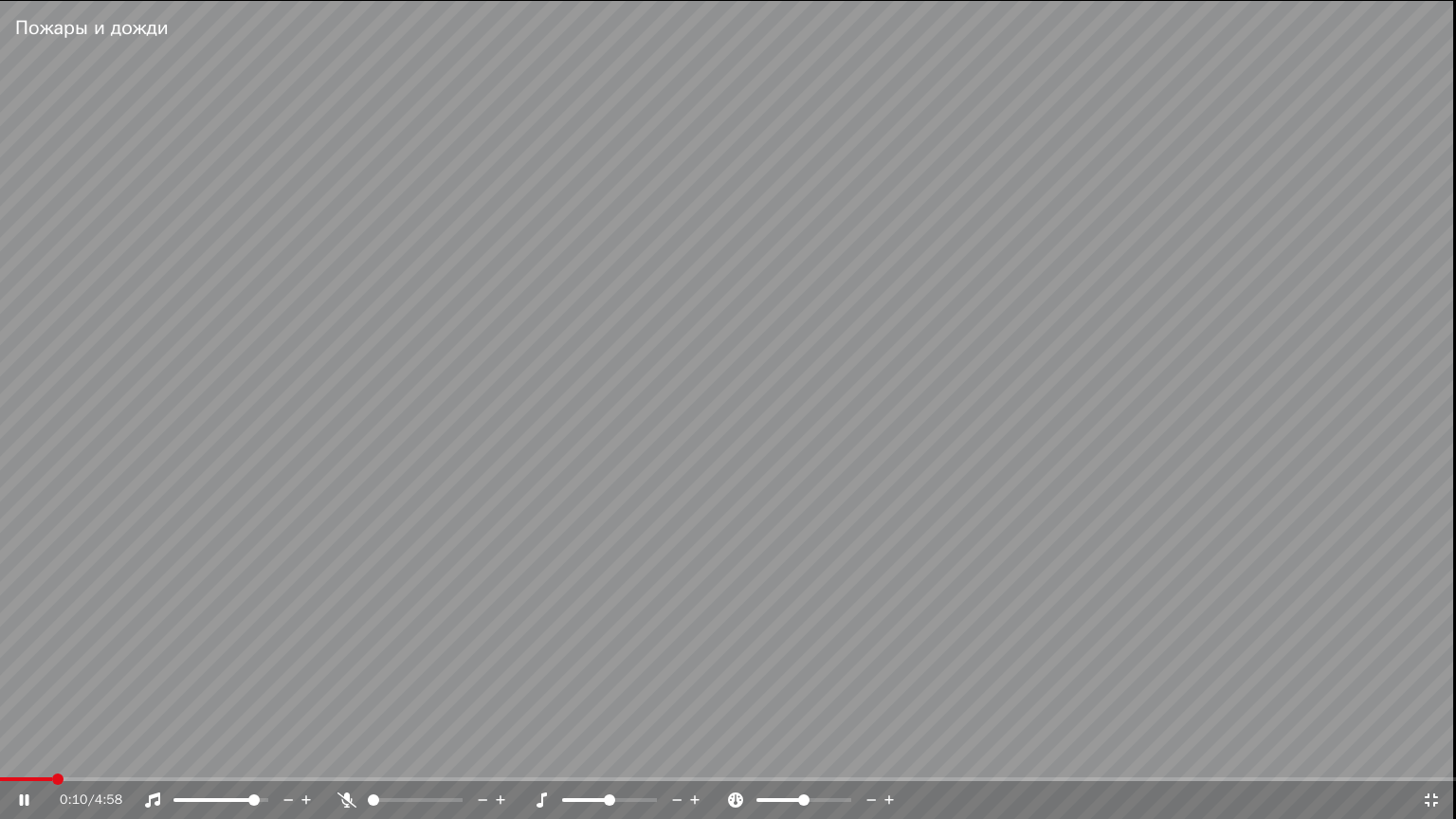 click at bounding box center (254, 800) 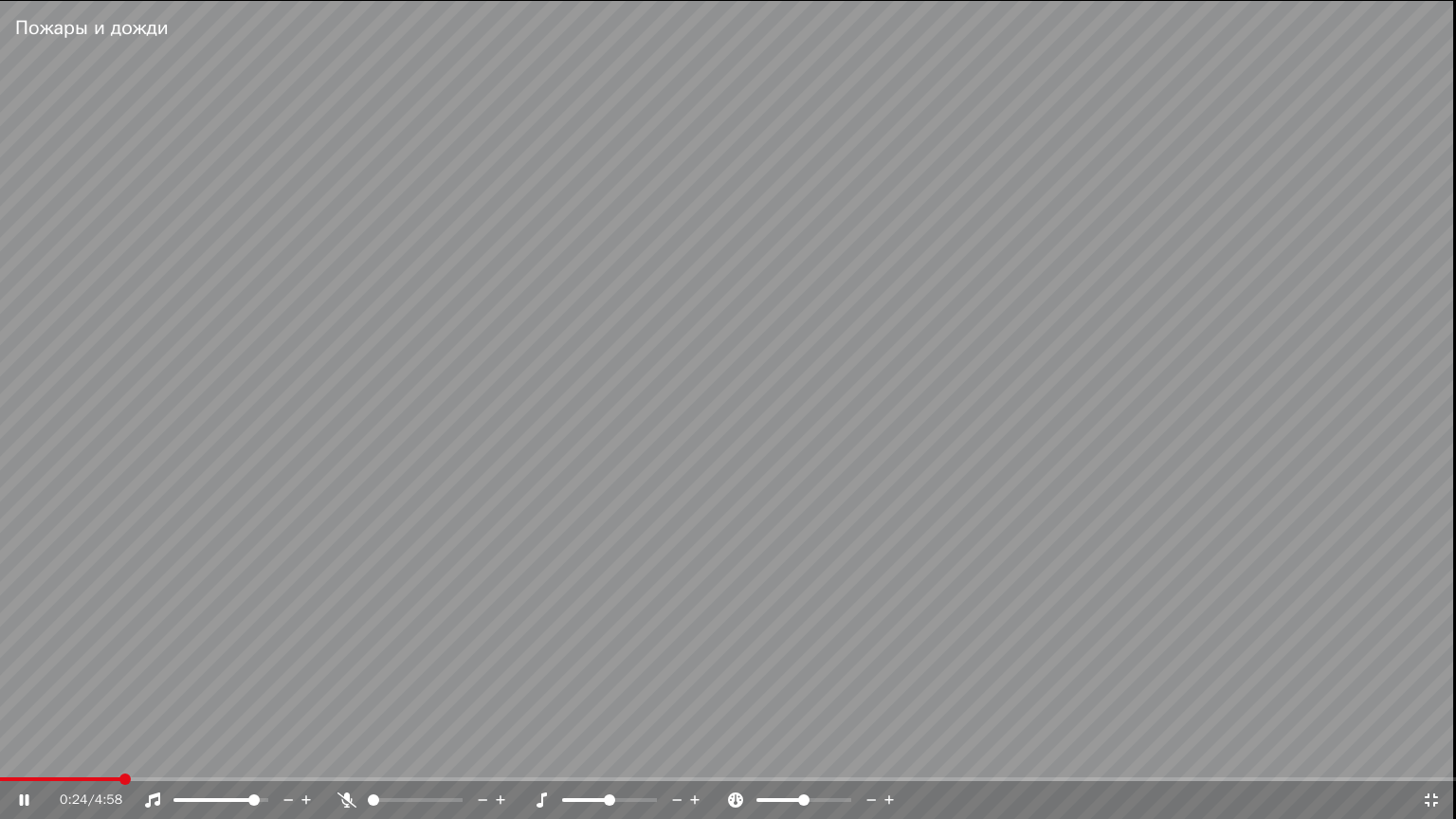 click at bounding box center (254, 800) 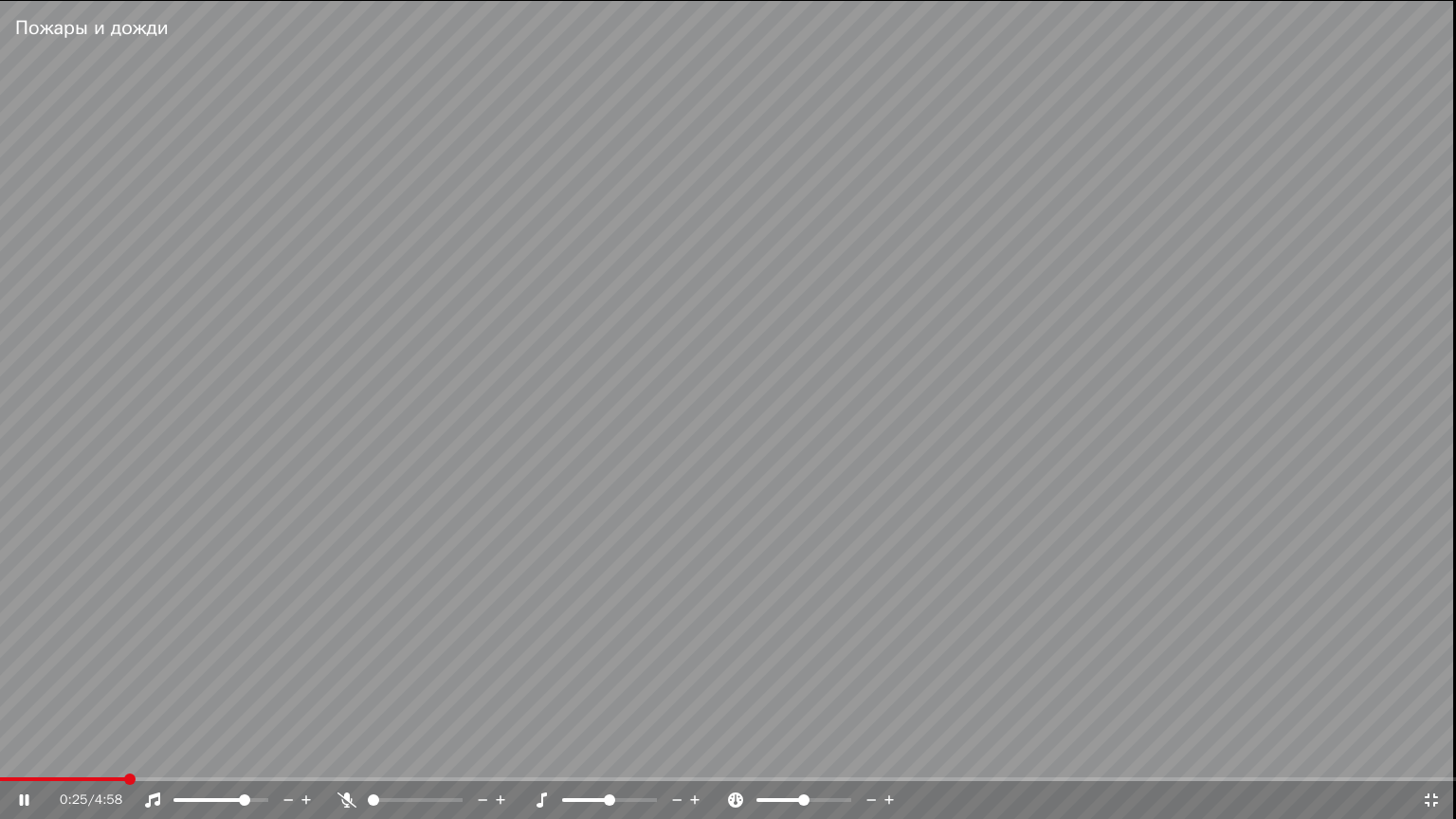 click at bounding box center (210, 800) 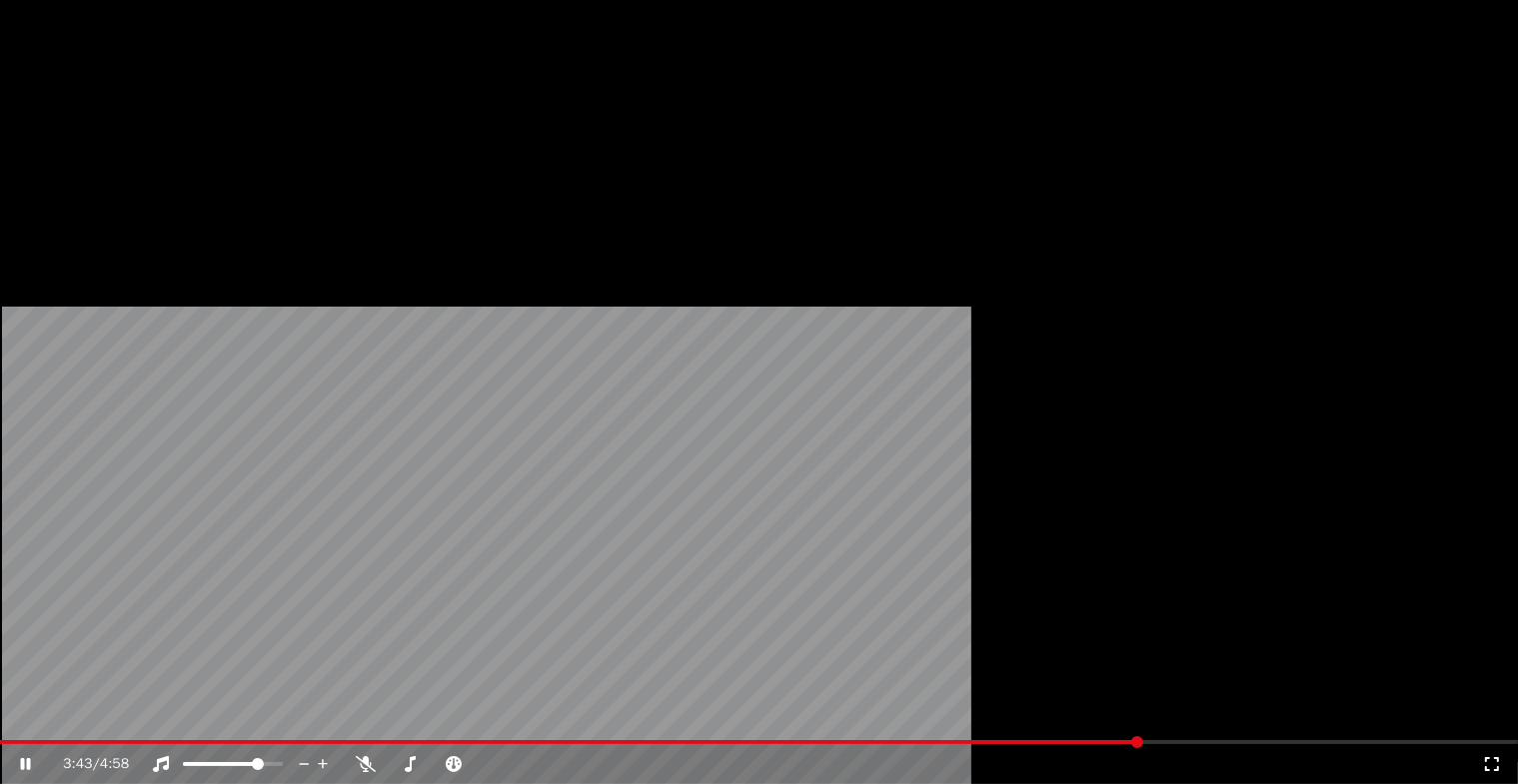scroll, scrollTop: 499, scrollLeft: 0, axis: vertical 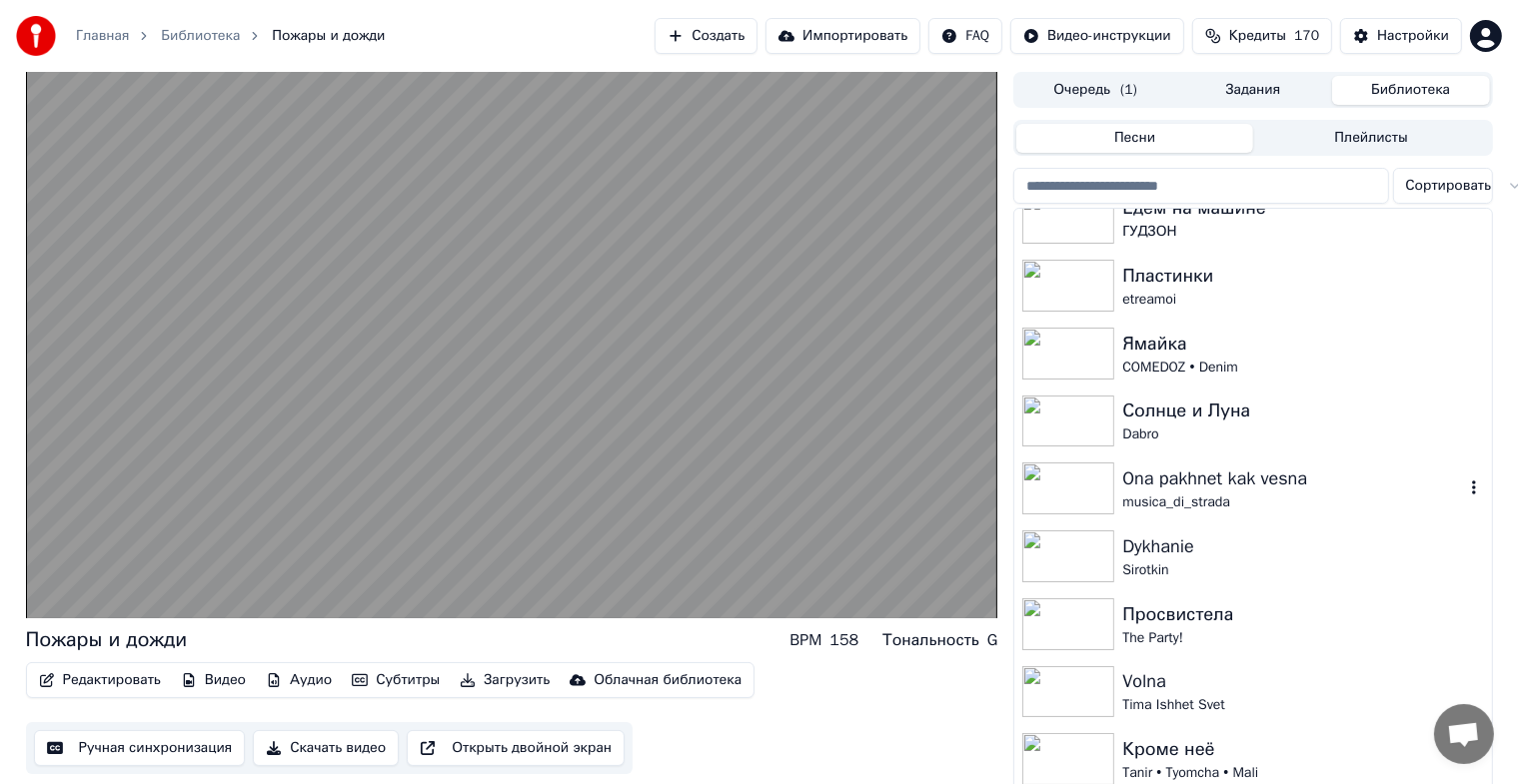 click at bounding box center [1068, 488] 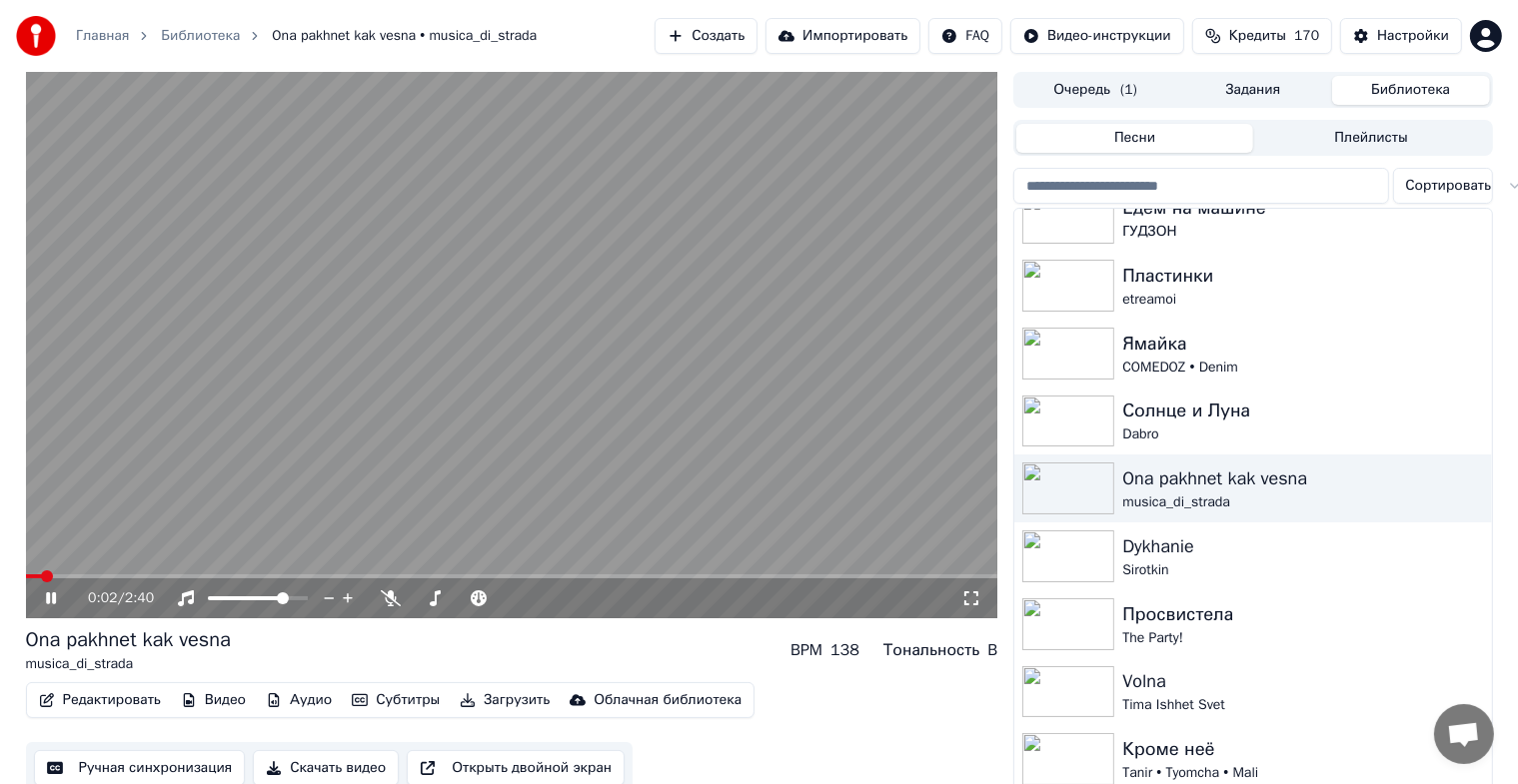 click at bounding box center [971, 598] 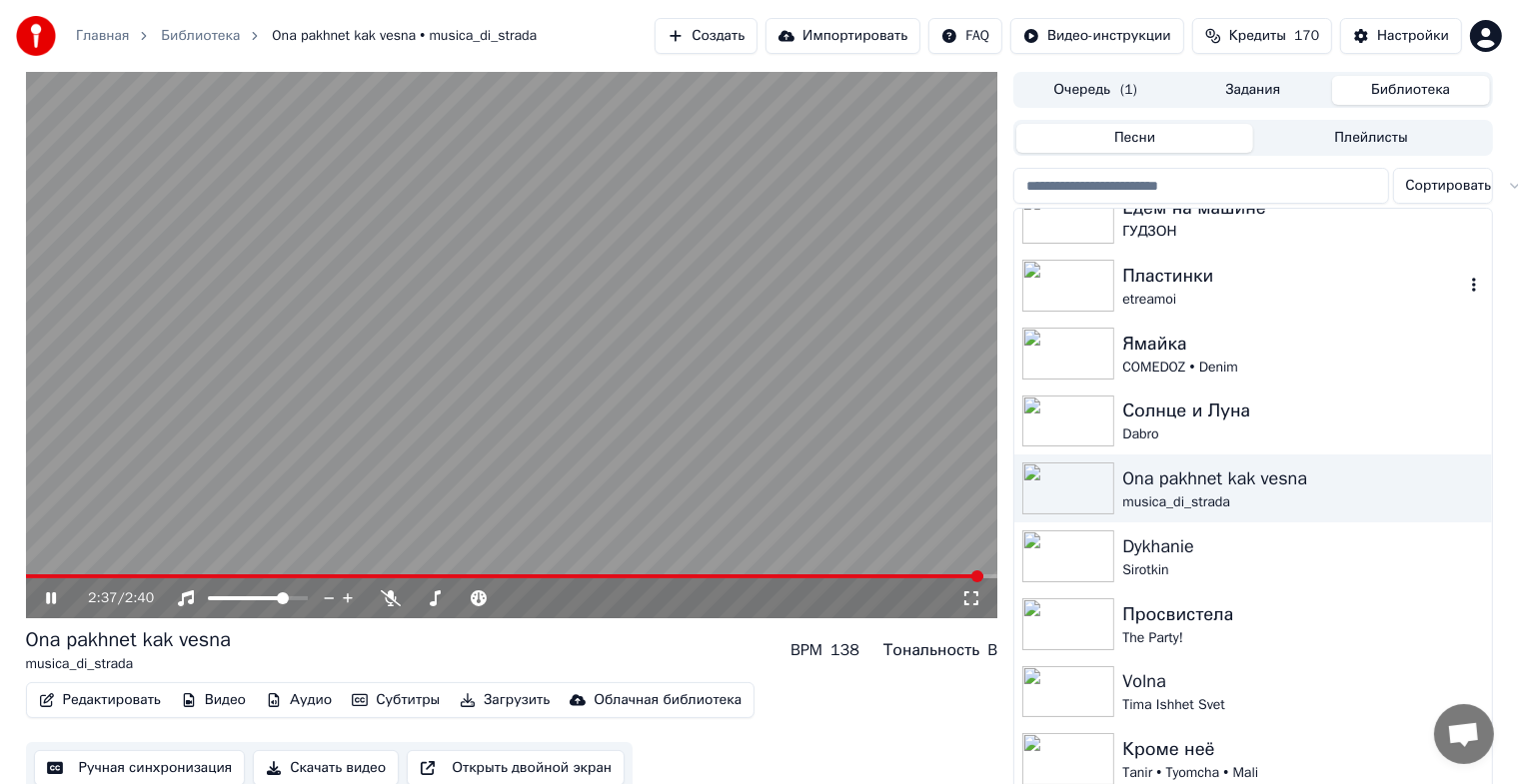 click at bounding box center [1068, 286] 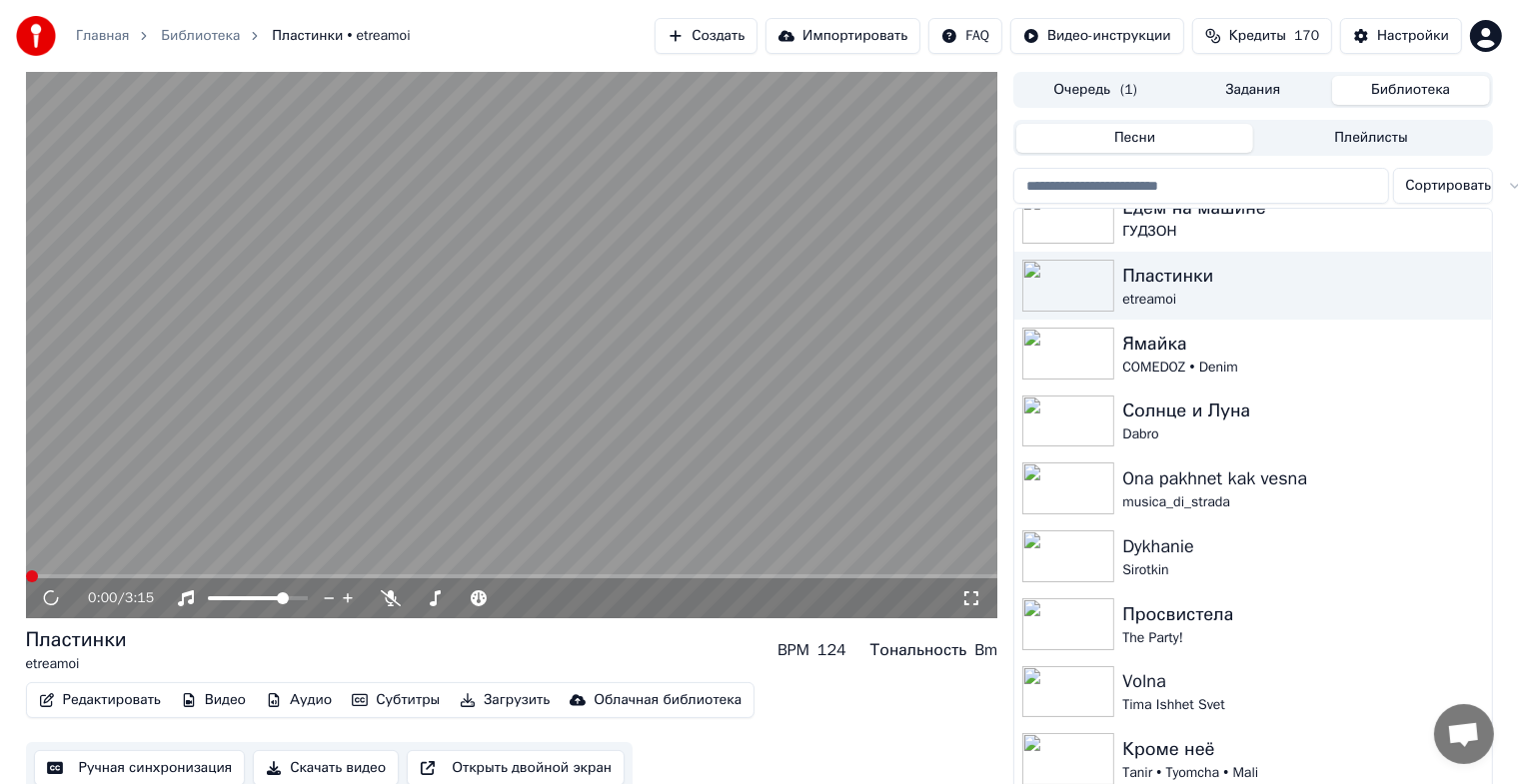 click at bounding box center [971, 598] 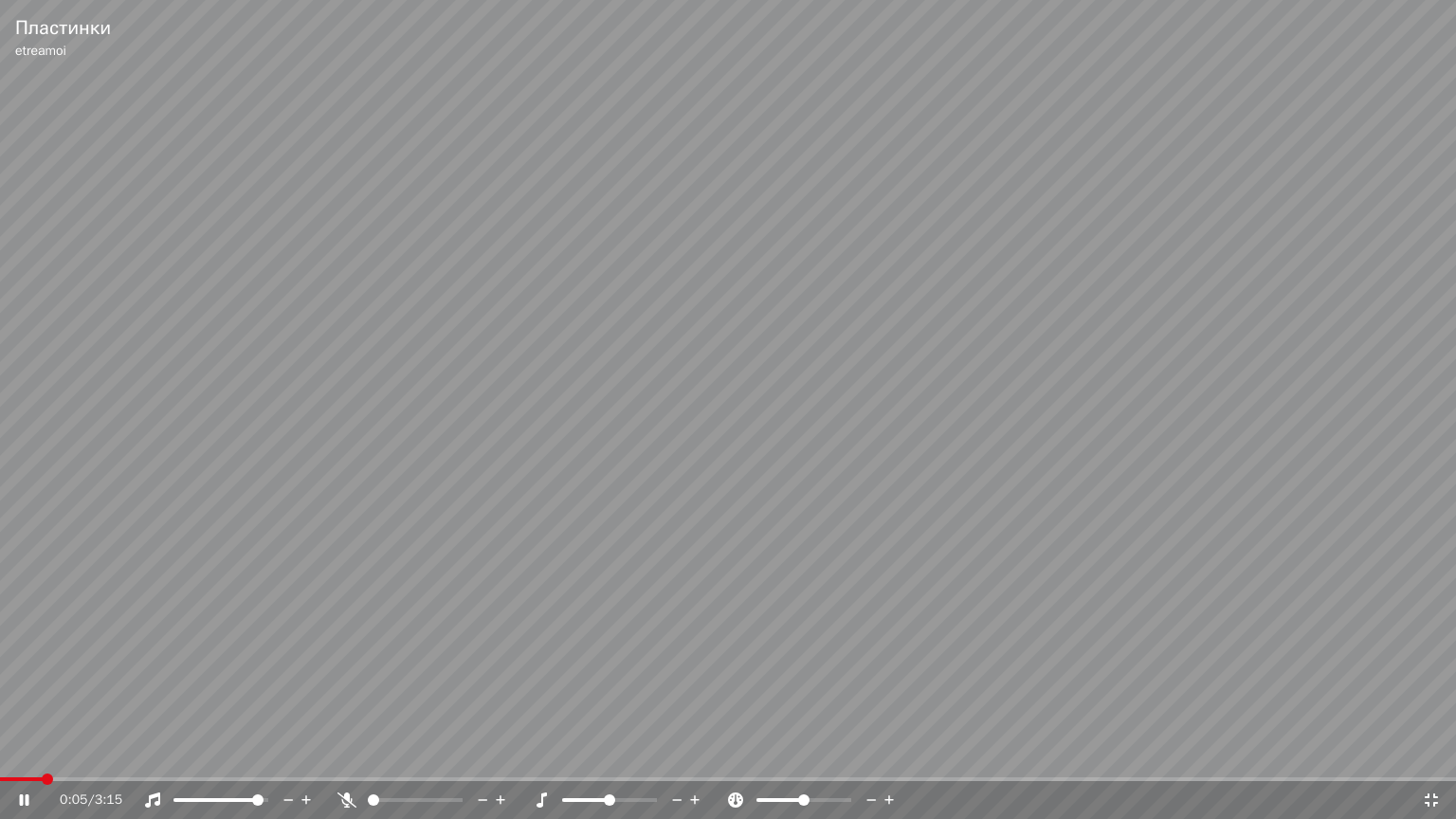 click at bounding box center (258, 800) 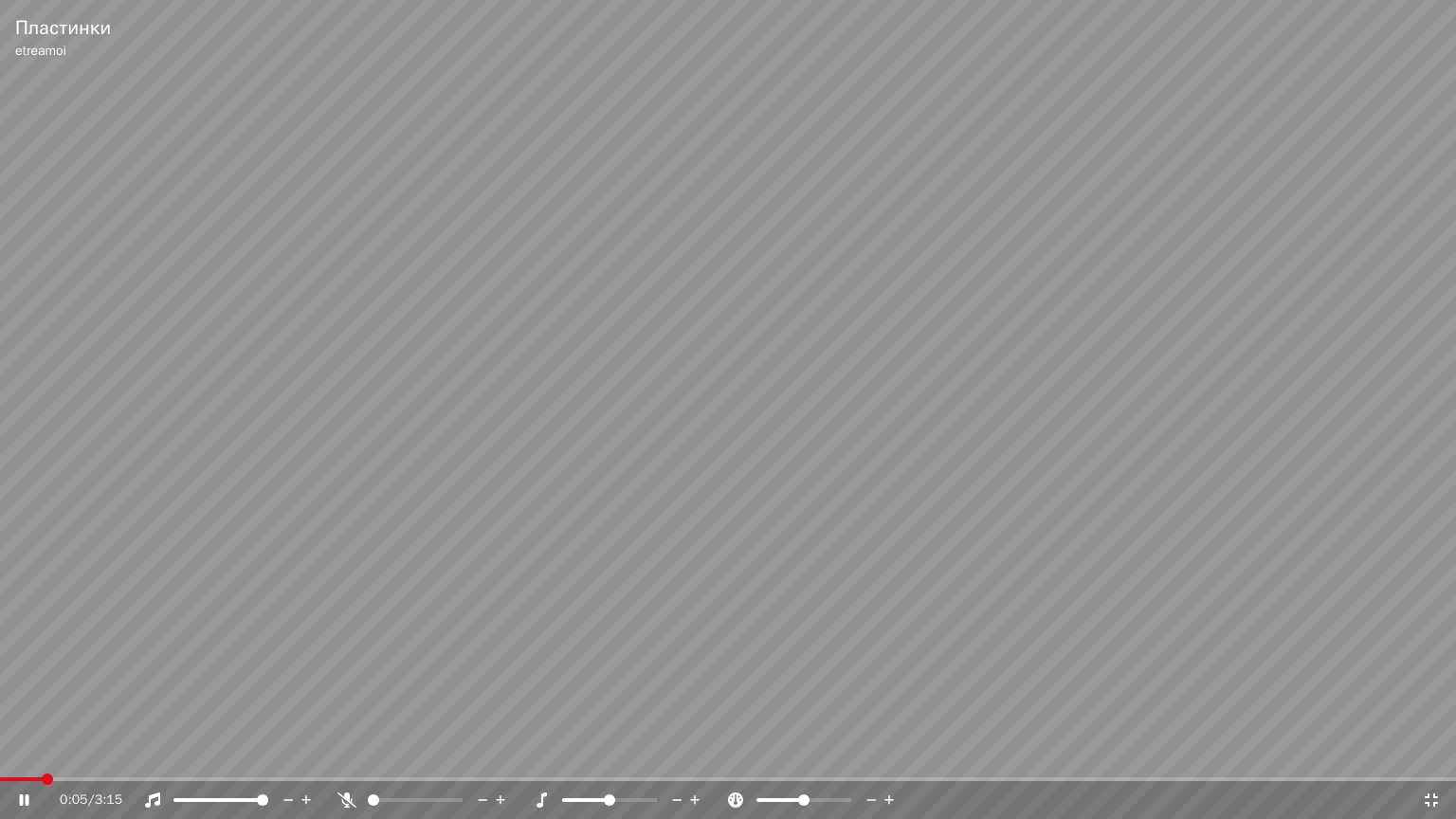 click at bounding box center (263, 800) 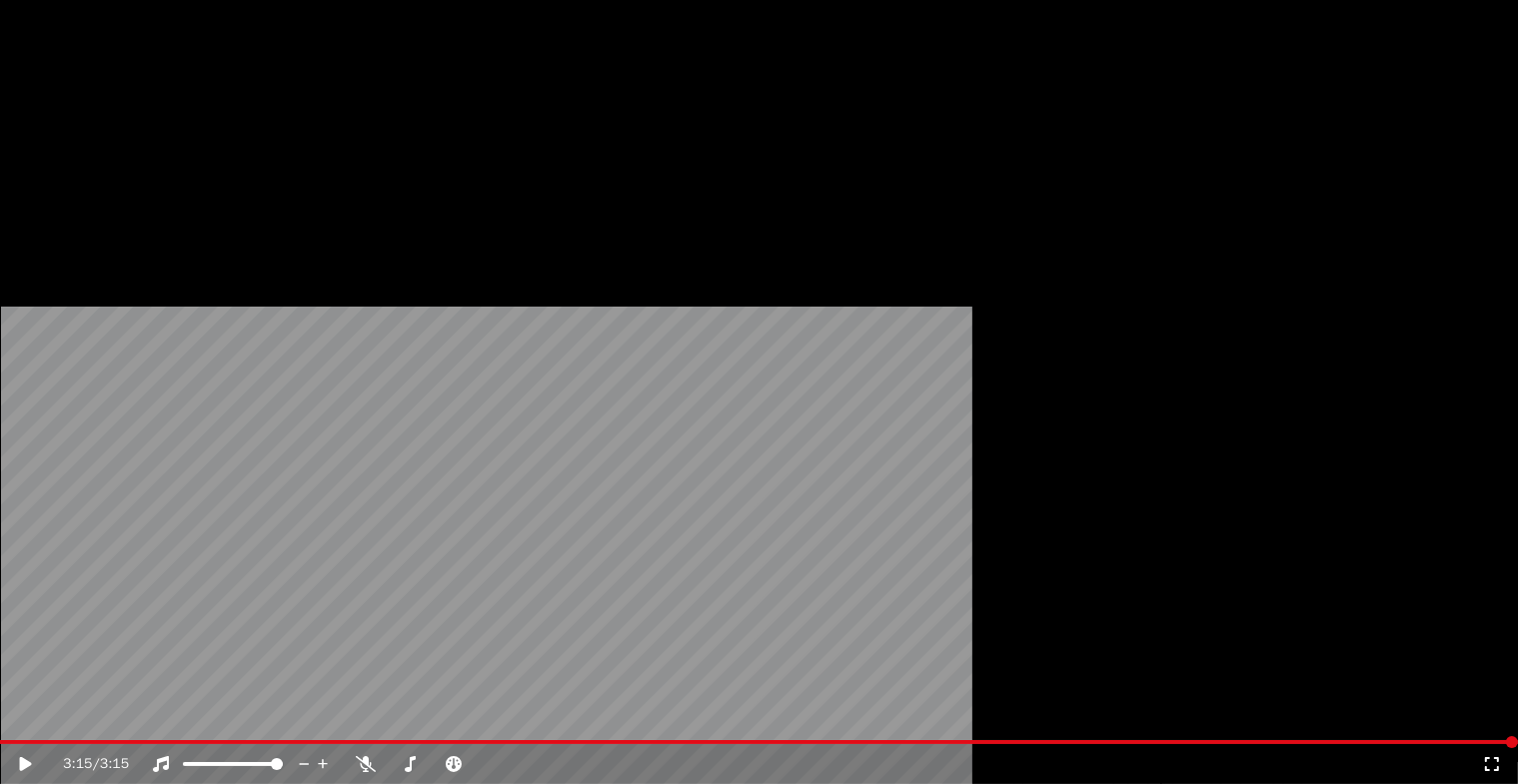 scroll, scrollTop: 0, scrollLeft: 0, axis: both 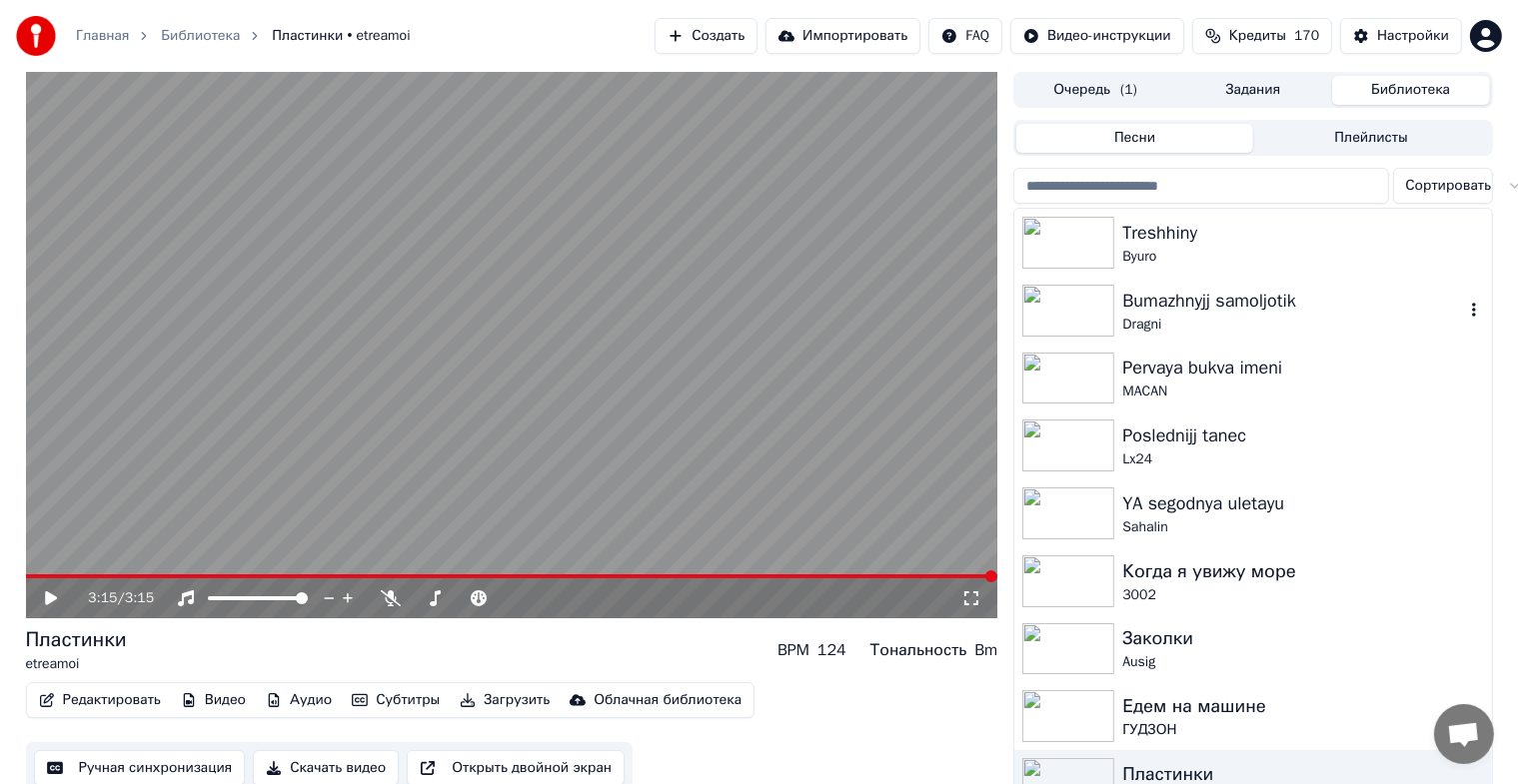 click at bounding box center [1068, 311] 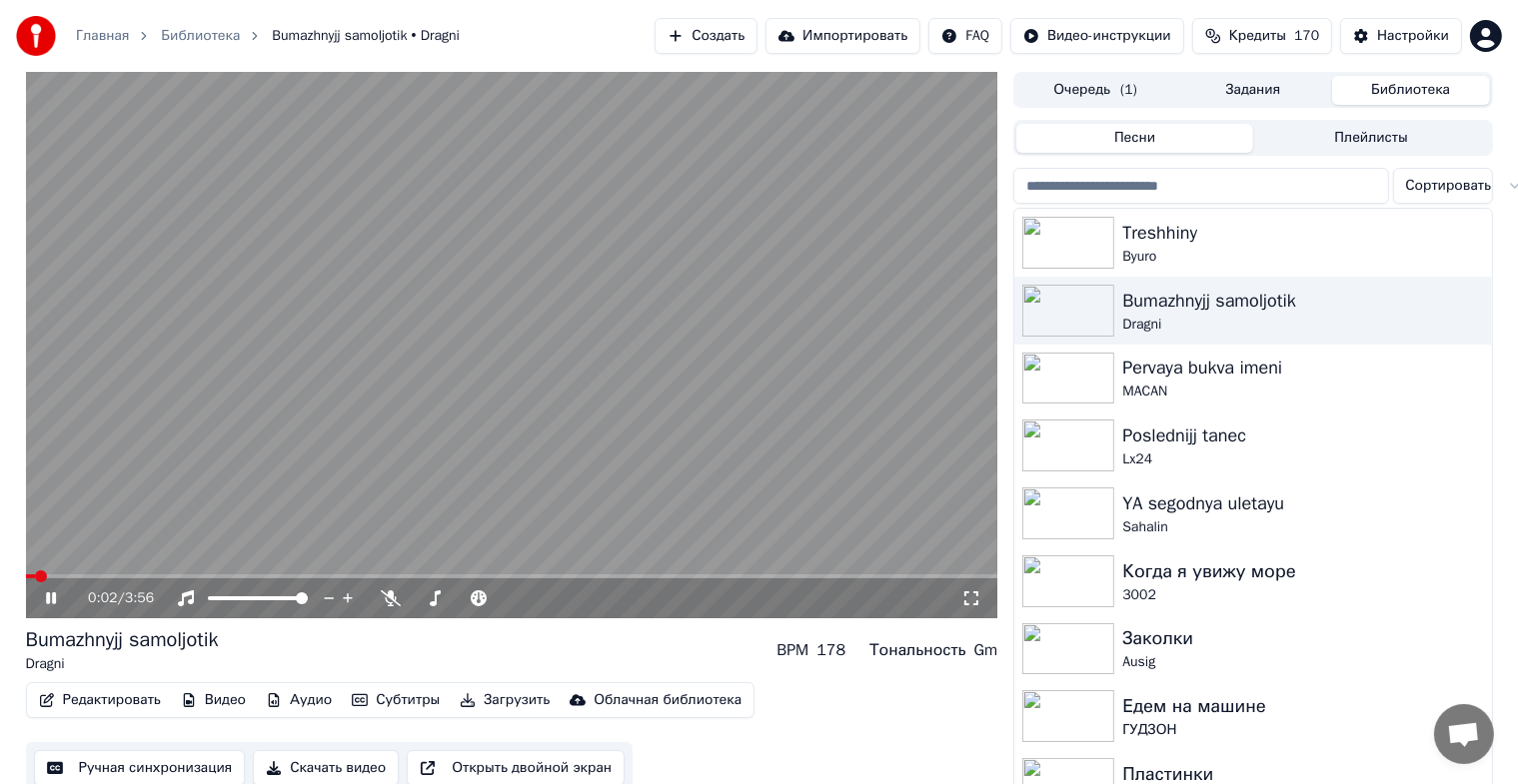 click at bounding box center (971, 598) 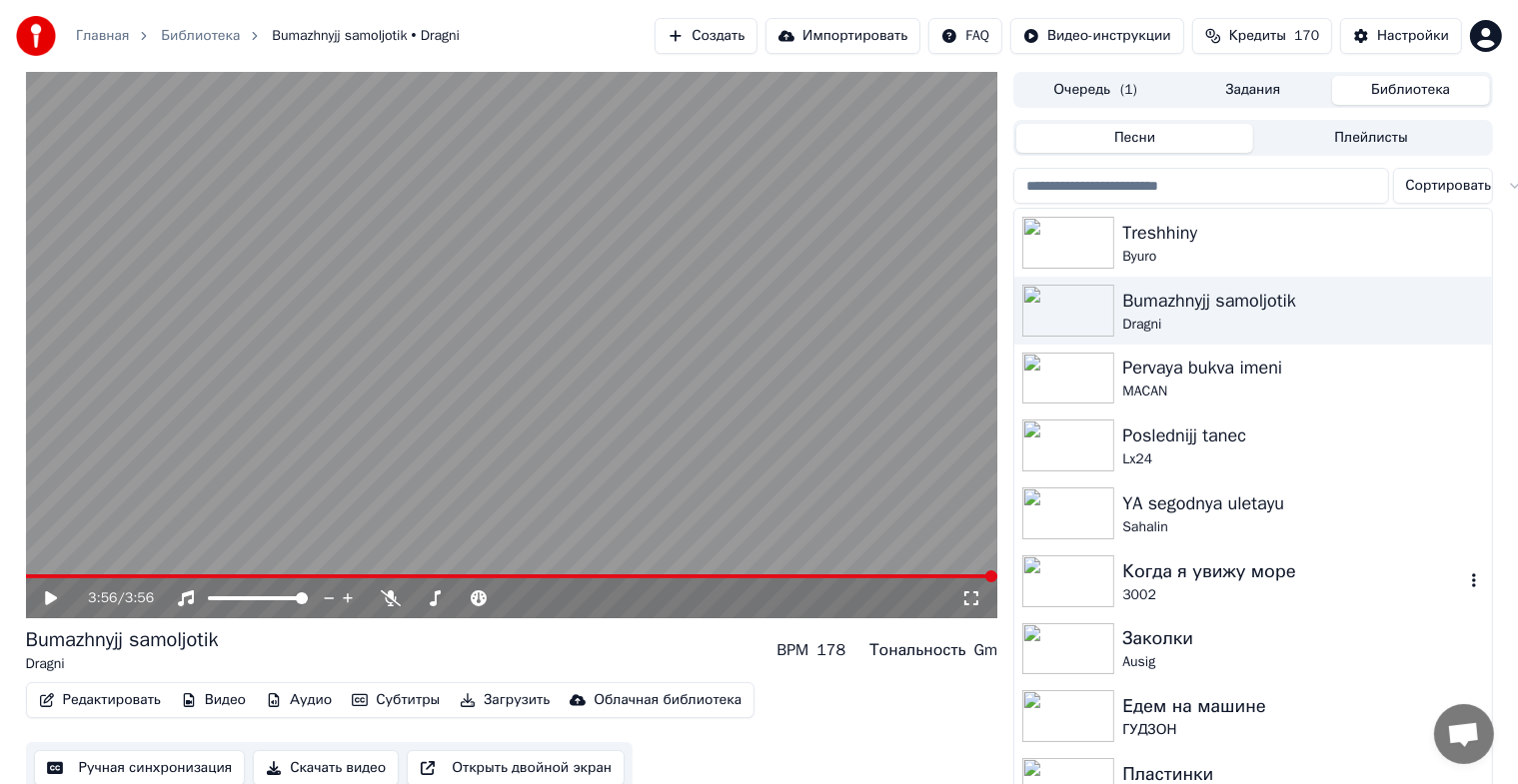 click at bounding box center (1068, 581) 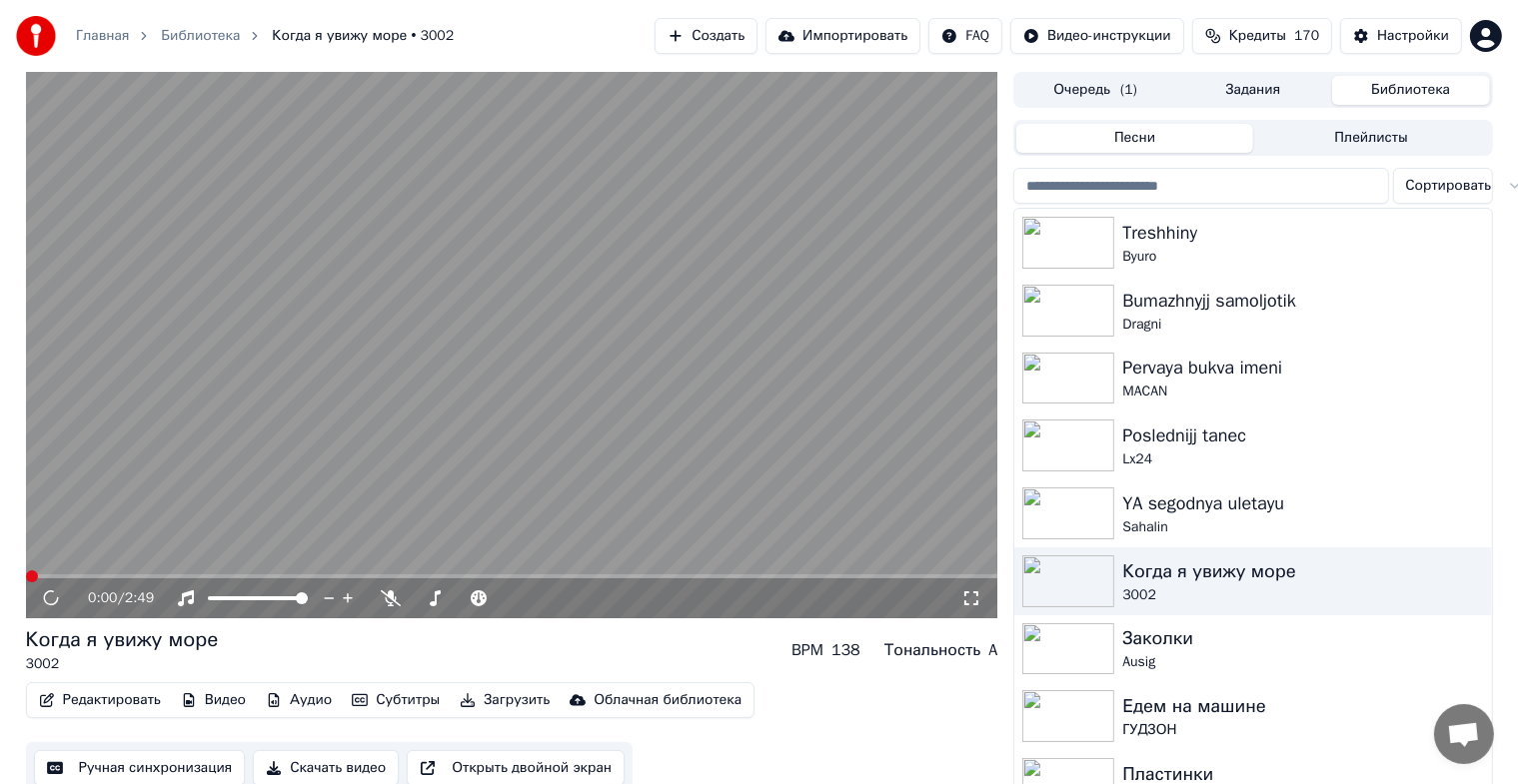 click at bounding box center [971, 598] 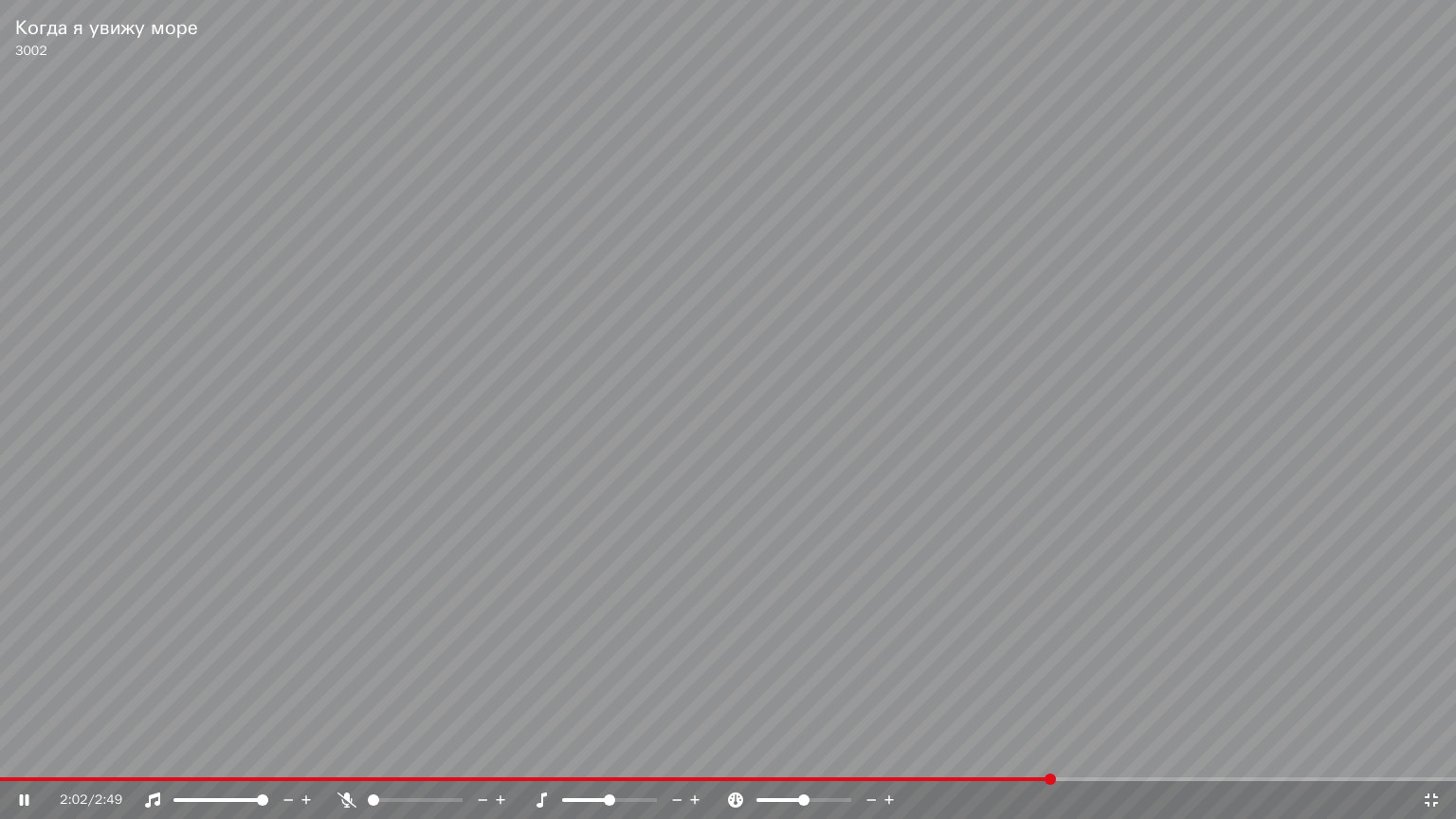 click on "2:02  /  2:49" at bounding box center (728, 800) 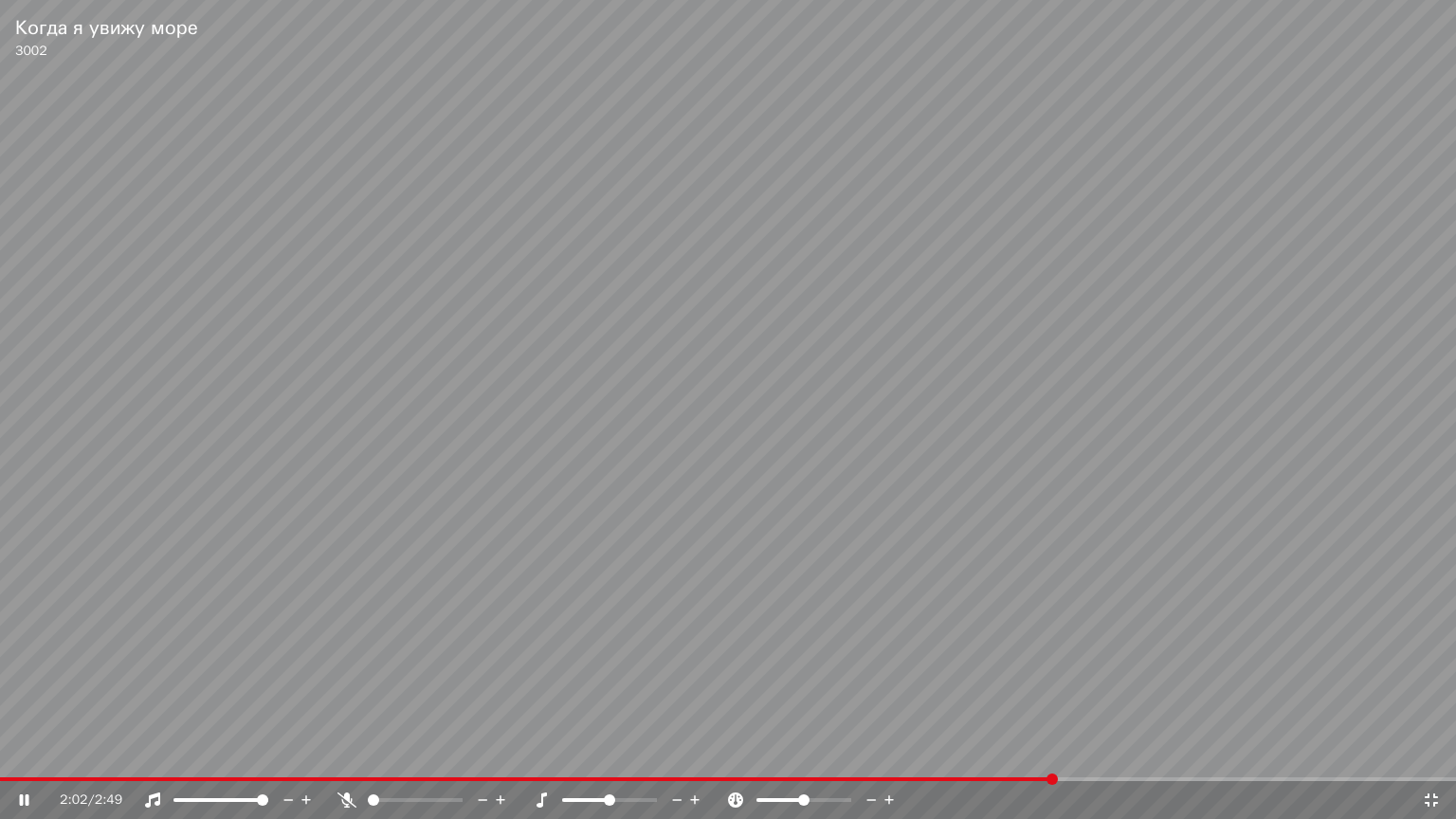 click at bounding box center (728, 779) 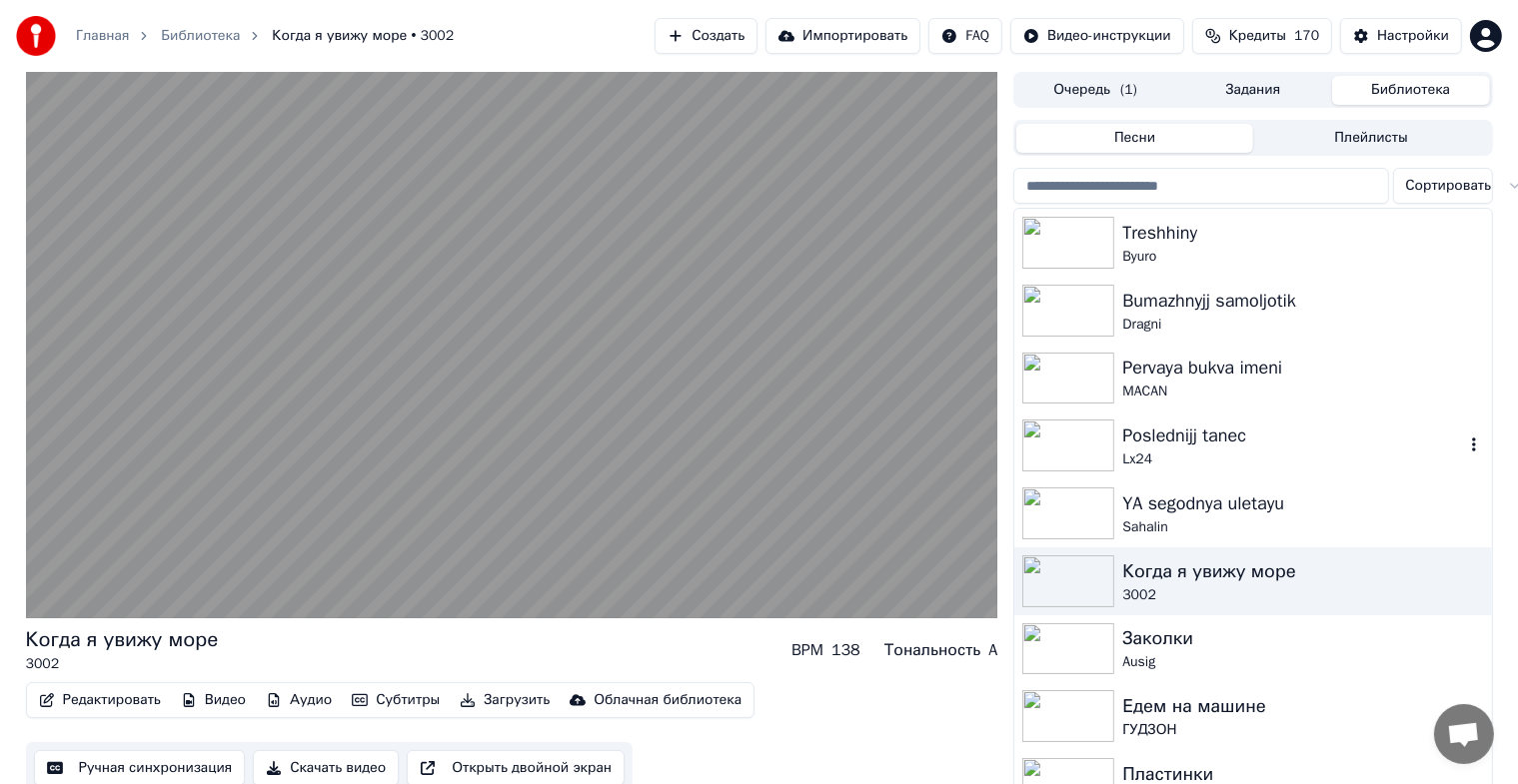 click at bounding box center (1068, 445) 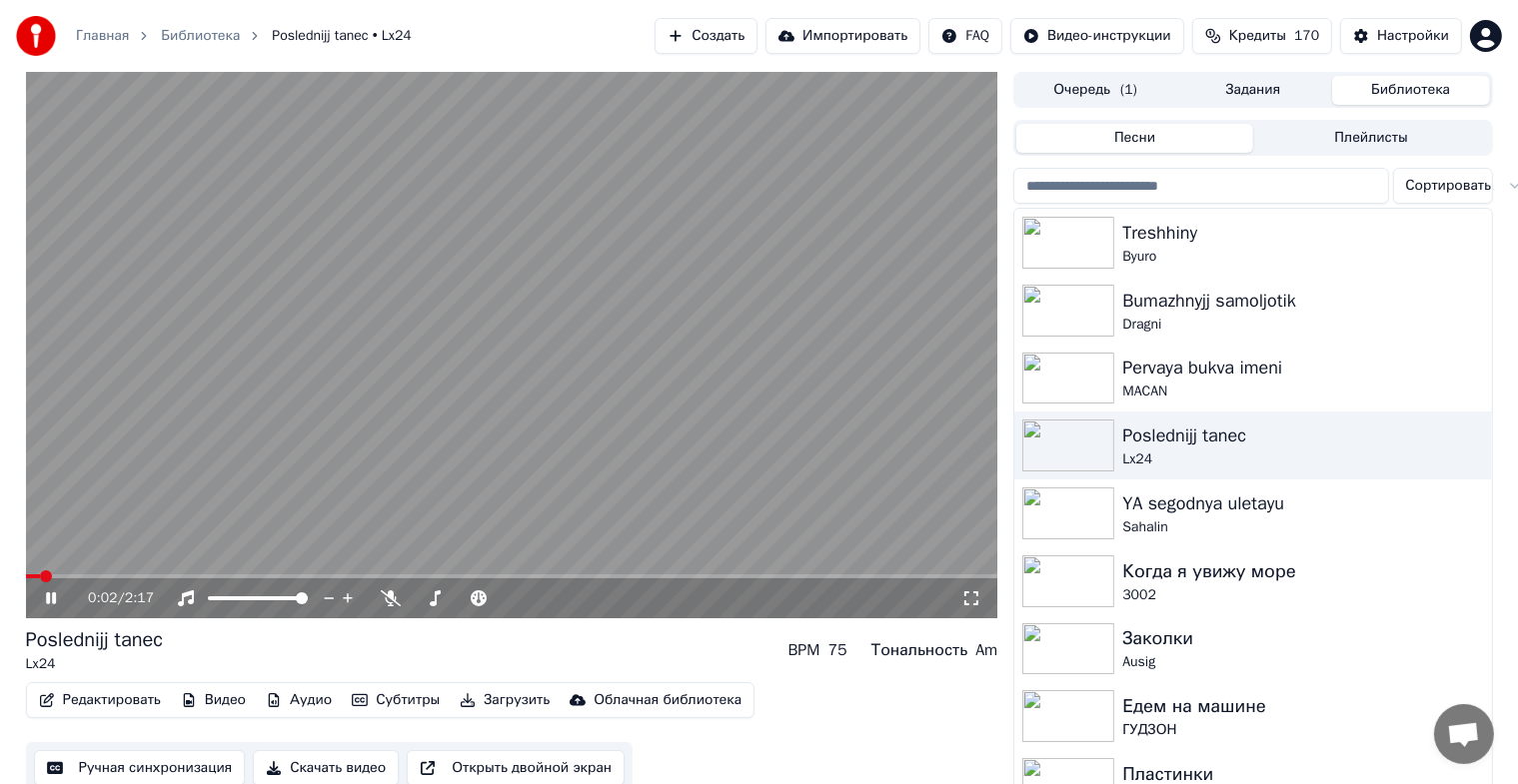 click at bounding box center (971, 598) 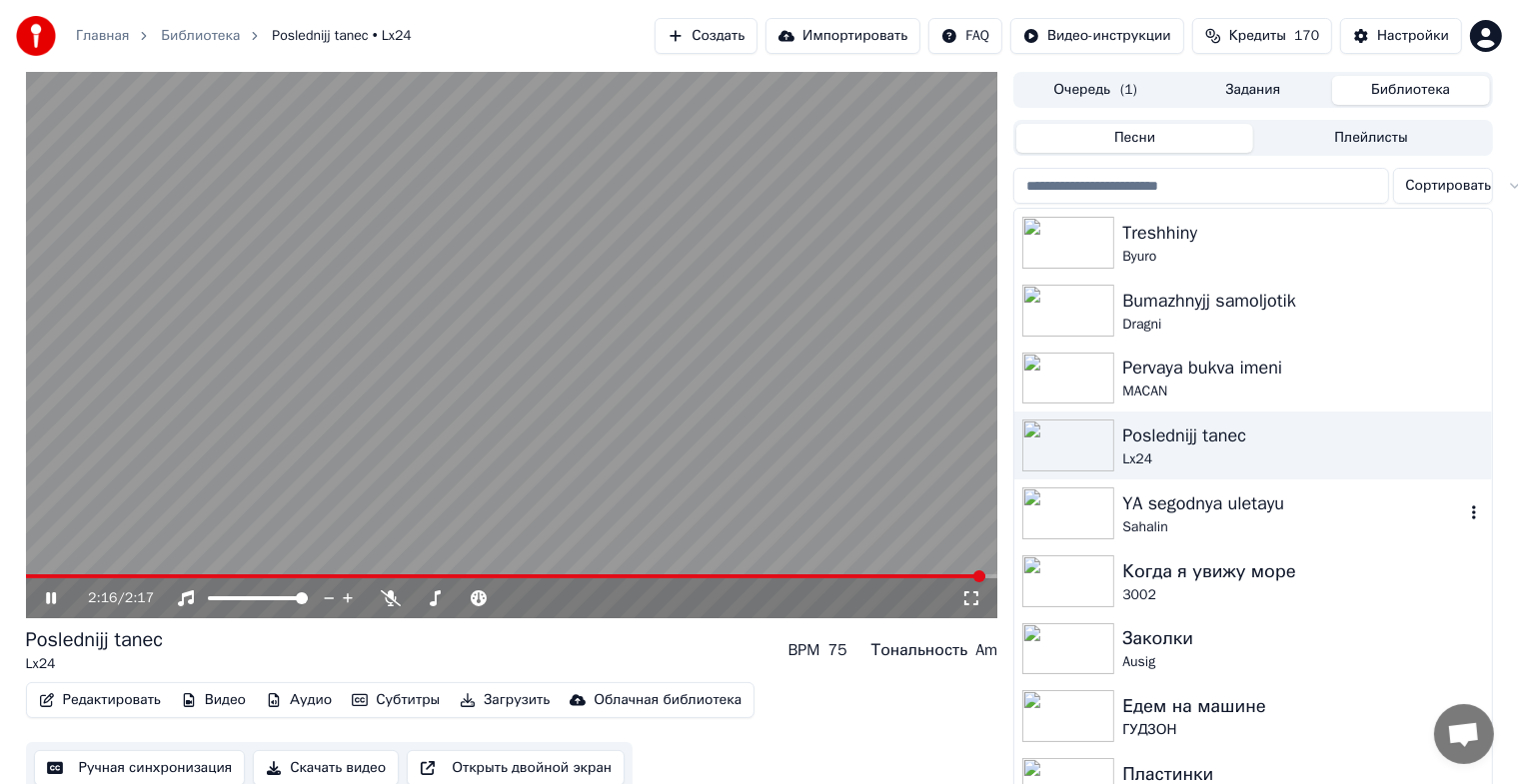 click at bounding box center (1068, 513) 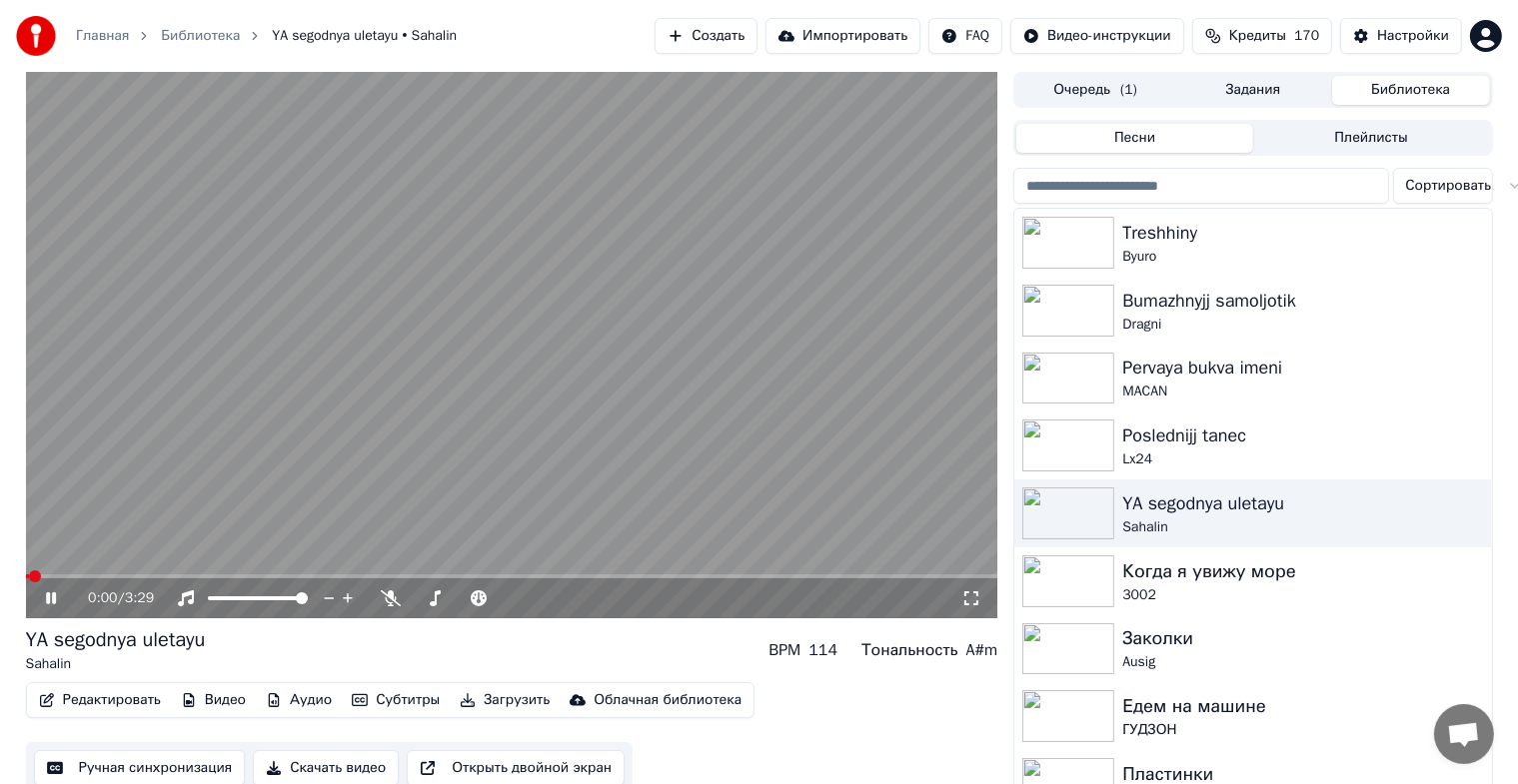 click at bounding box center [971, 598] 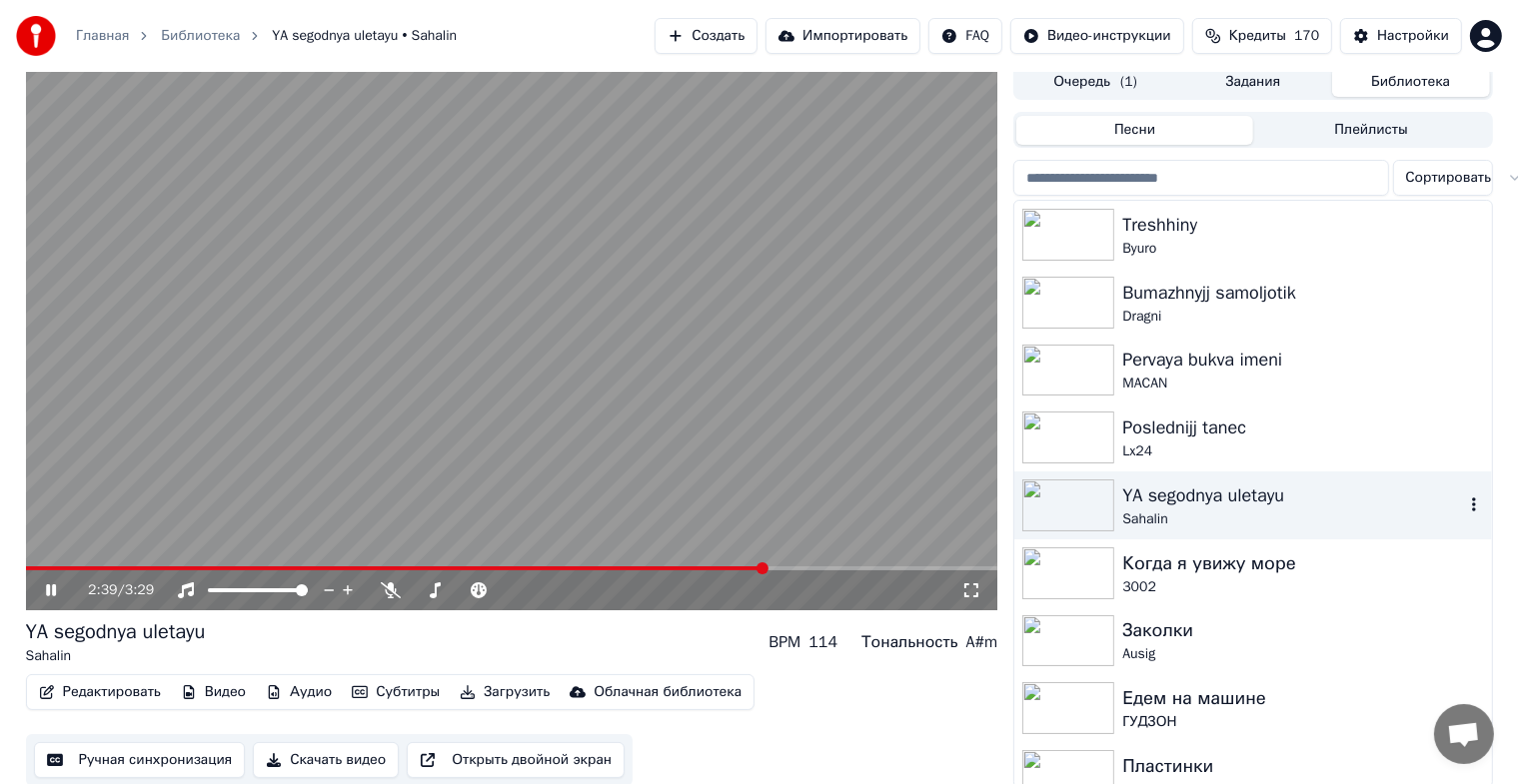 scroll, scrollTop: 0, scrollLeft: 0, axis: both 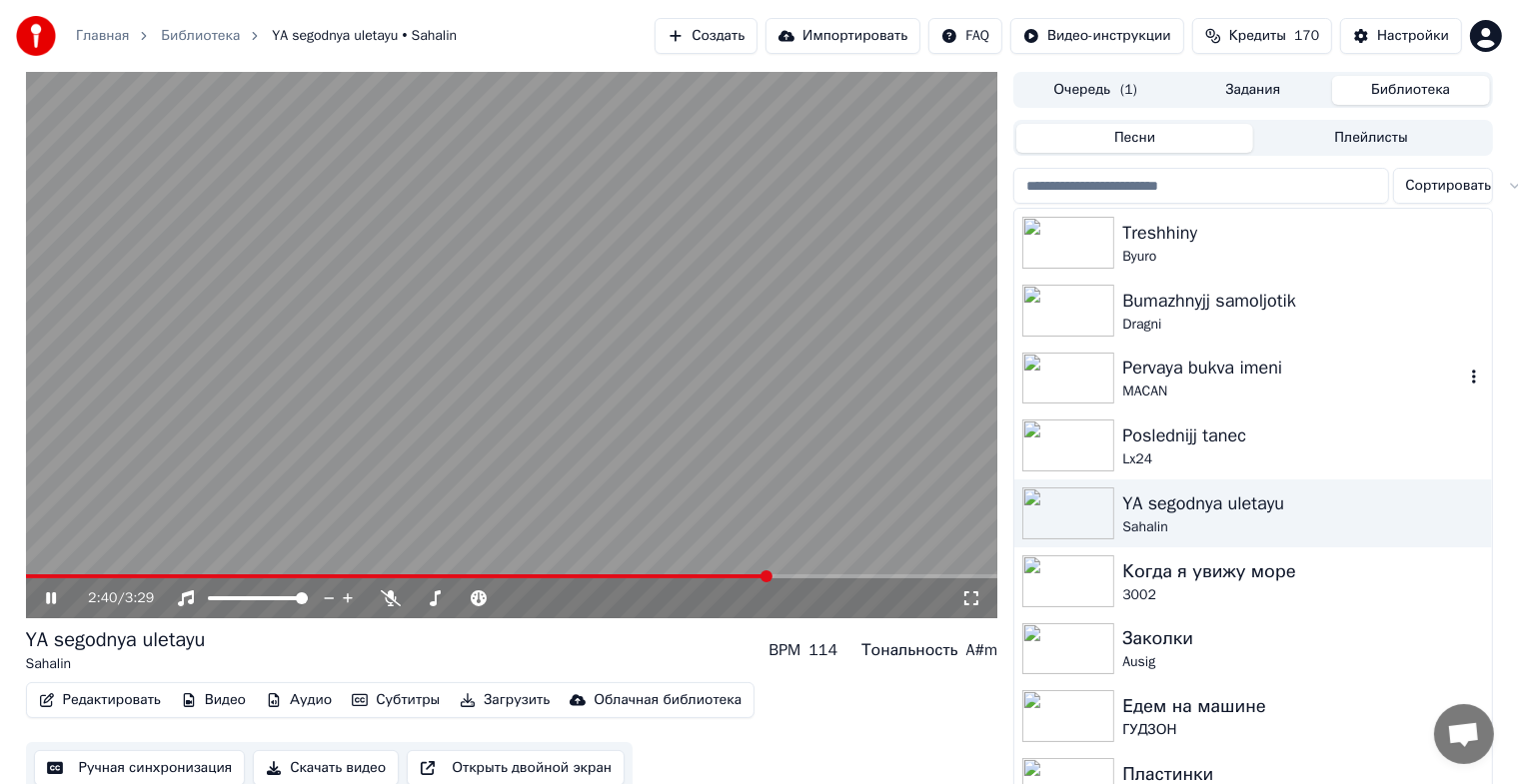 click at bounding box center (1068, 379) 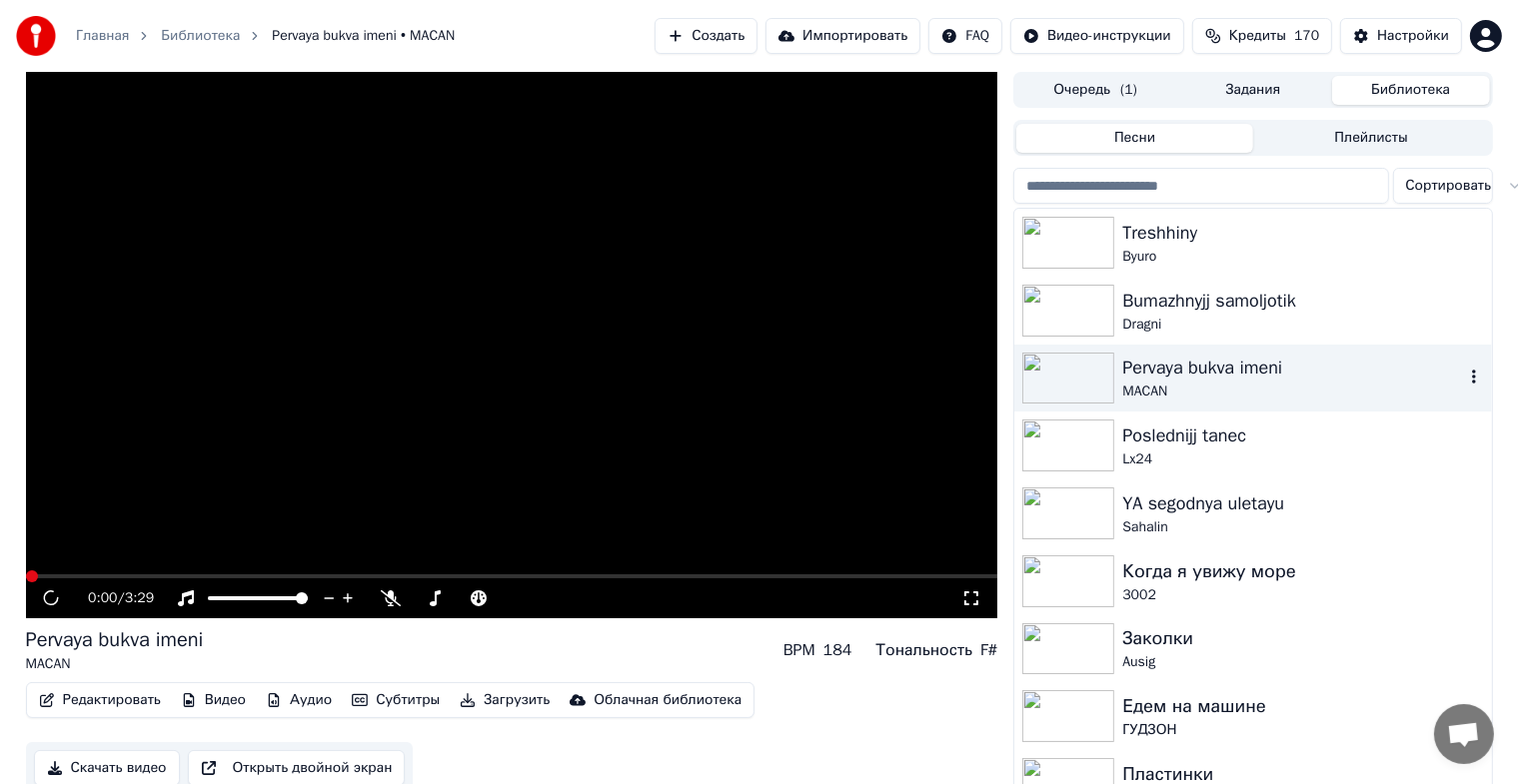 click at bounding box center (1068, 379) 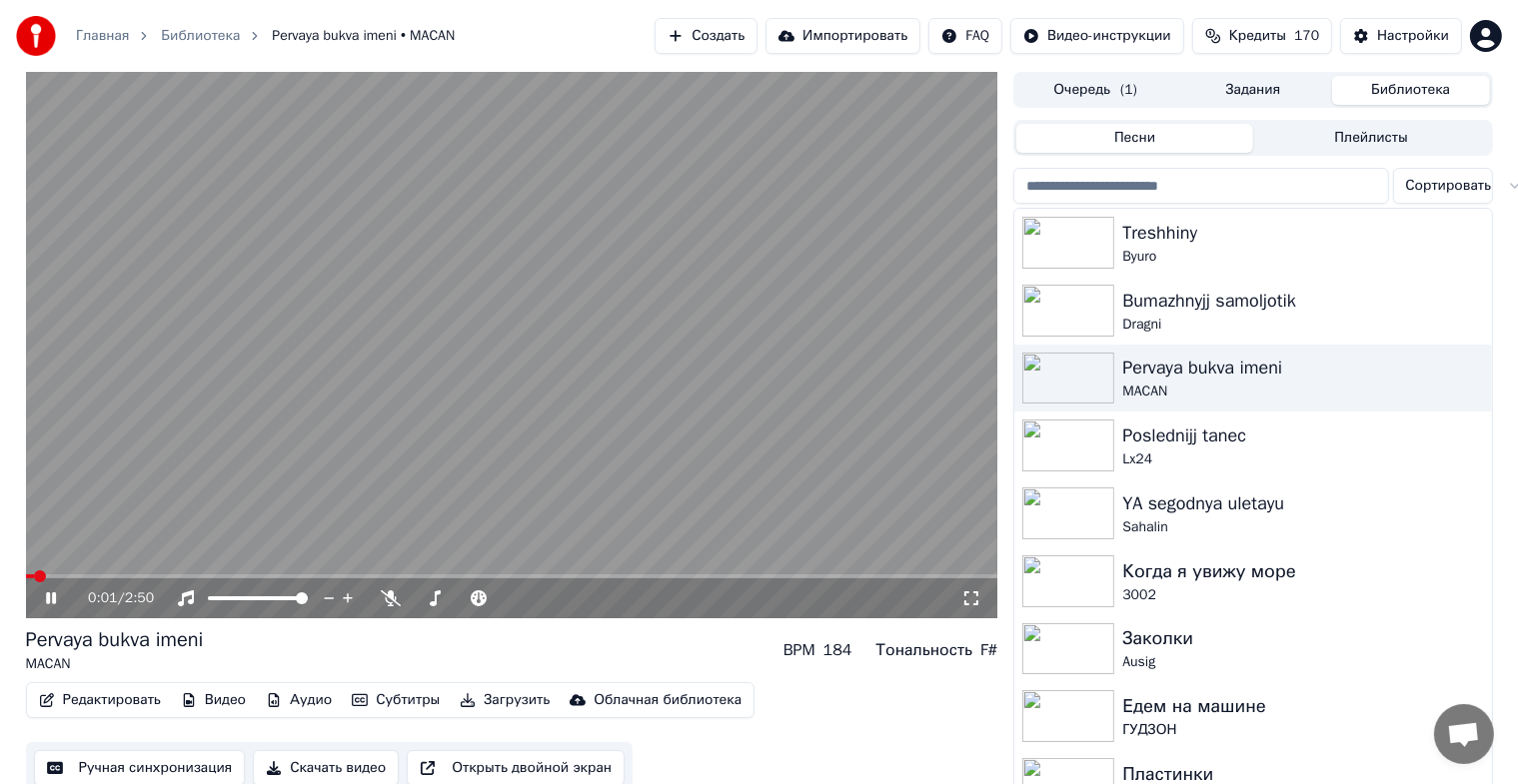 click at bounding box center [971, 598] 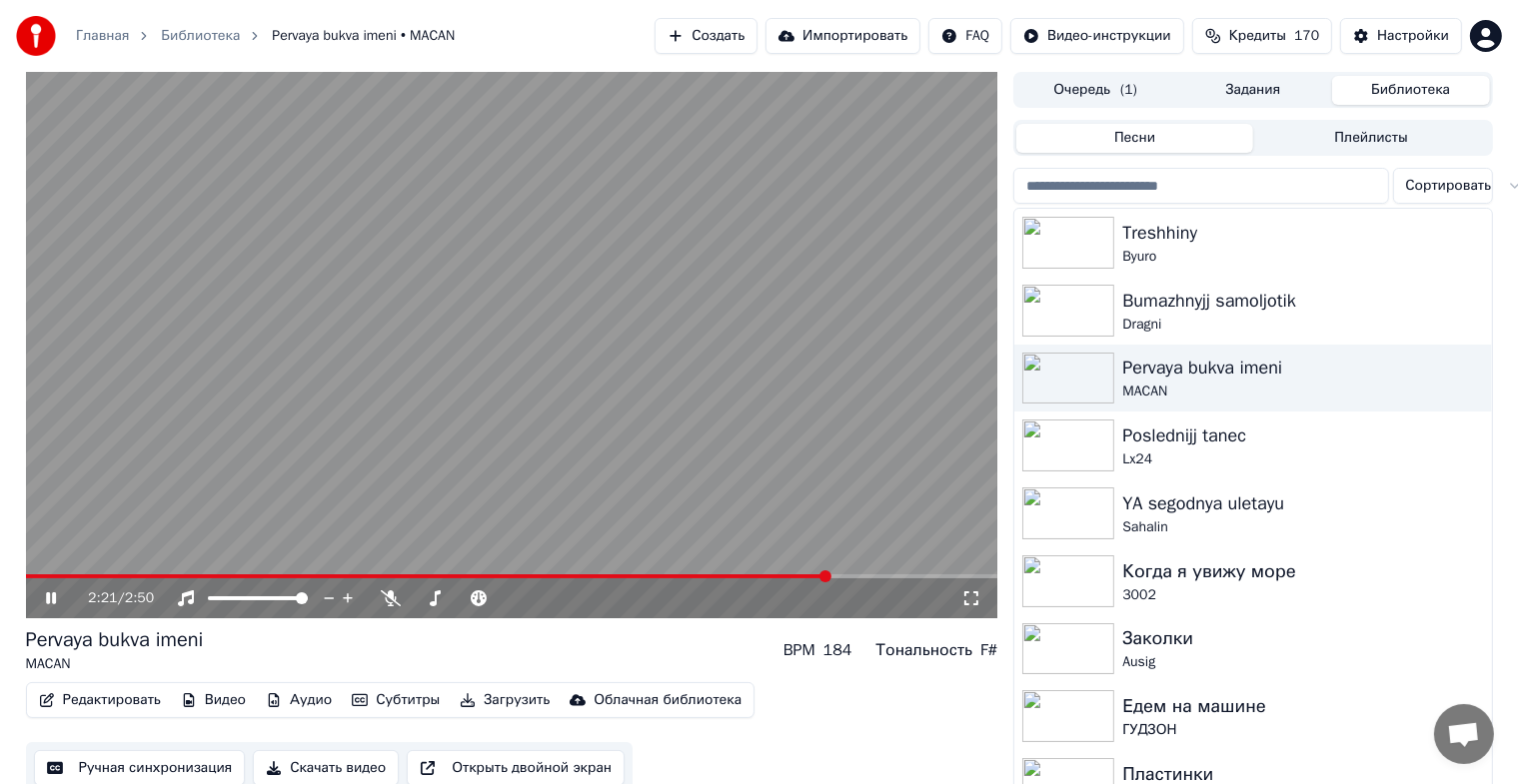 click at bounding box center [65, 598] 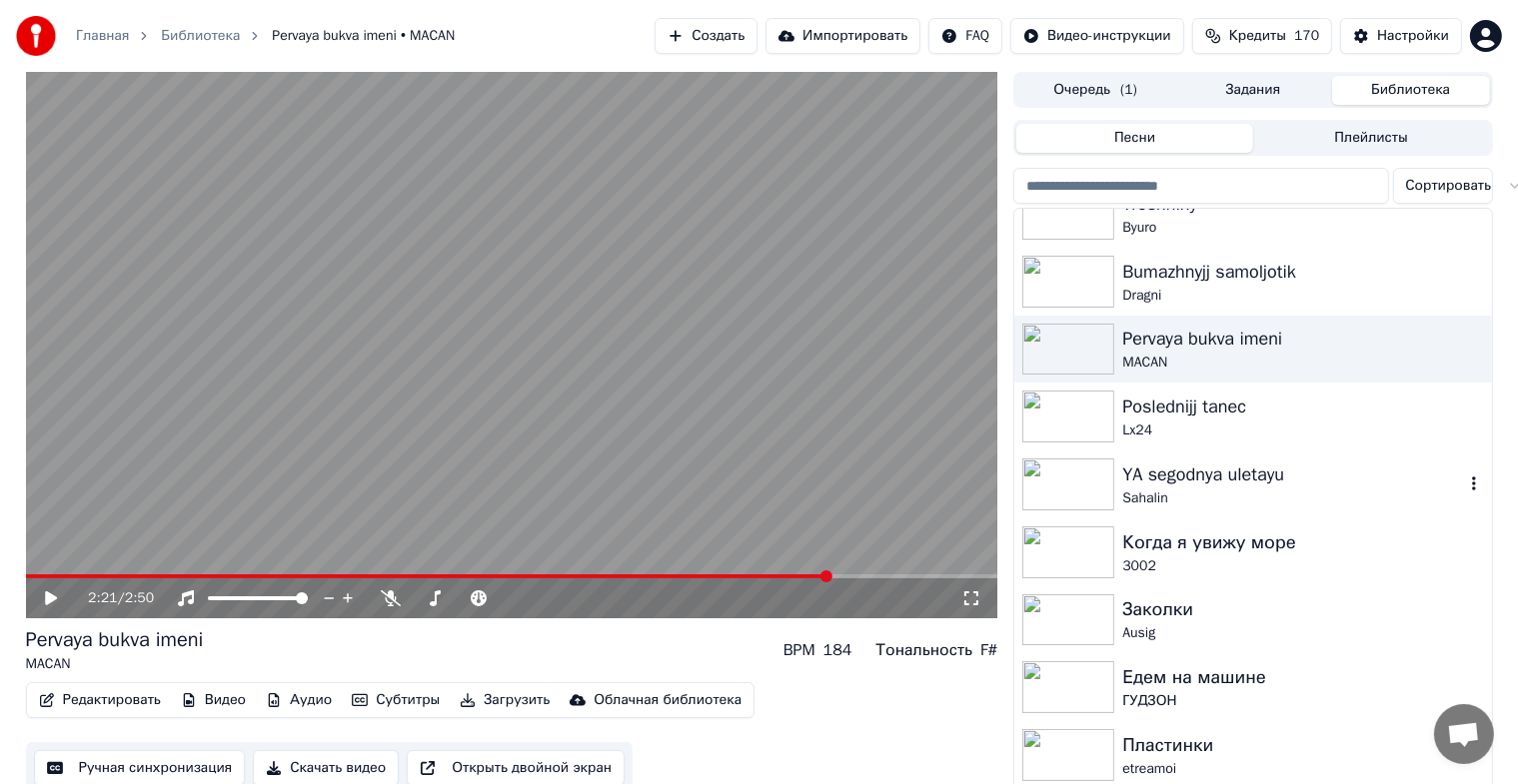 scroll, scrollTop: 0, scrollLeft: 0, axis: both 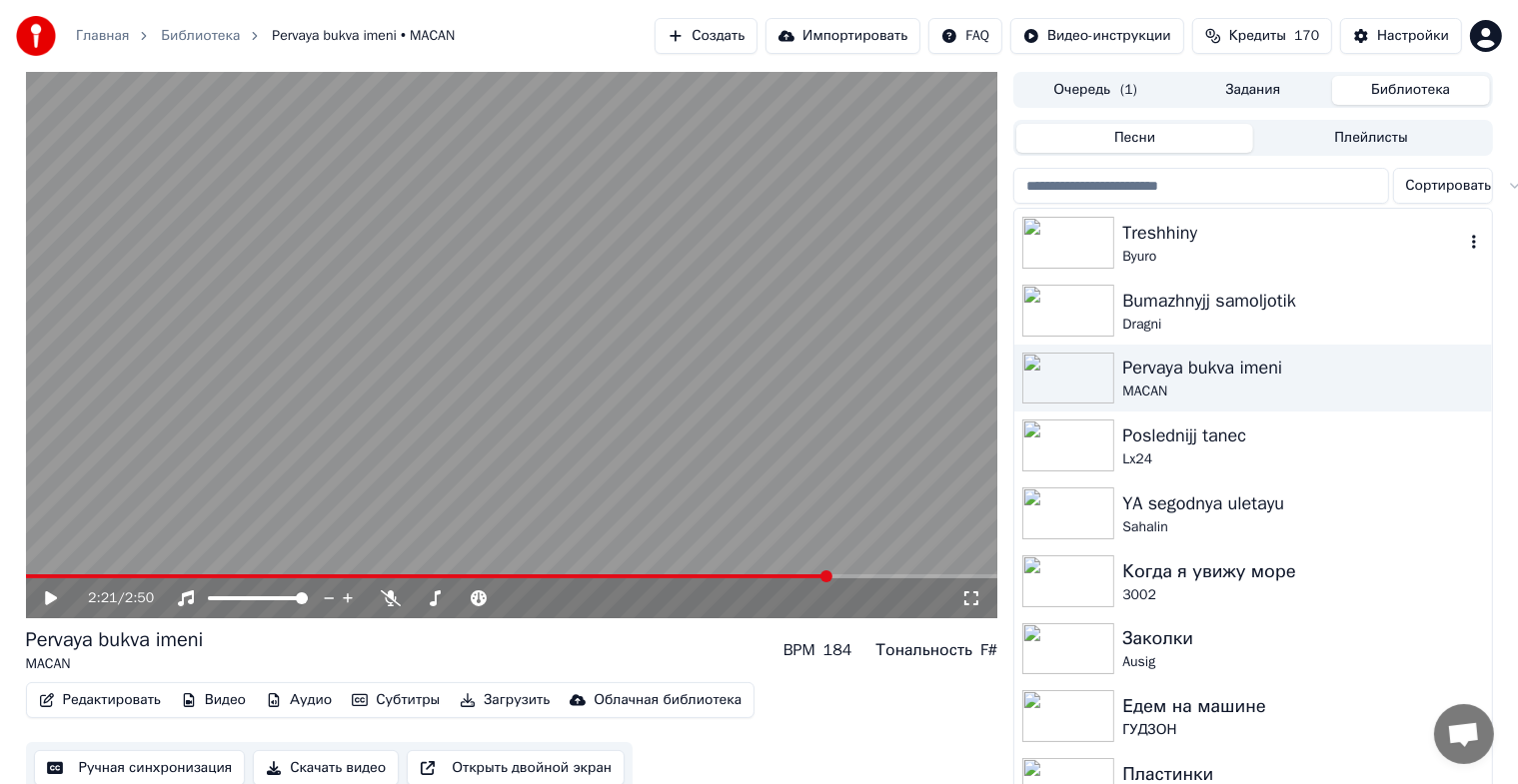 click at bounding box center (1068, 243) 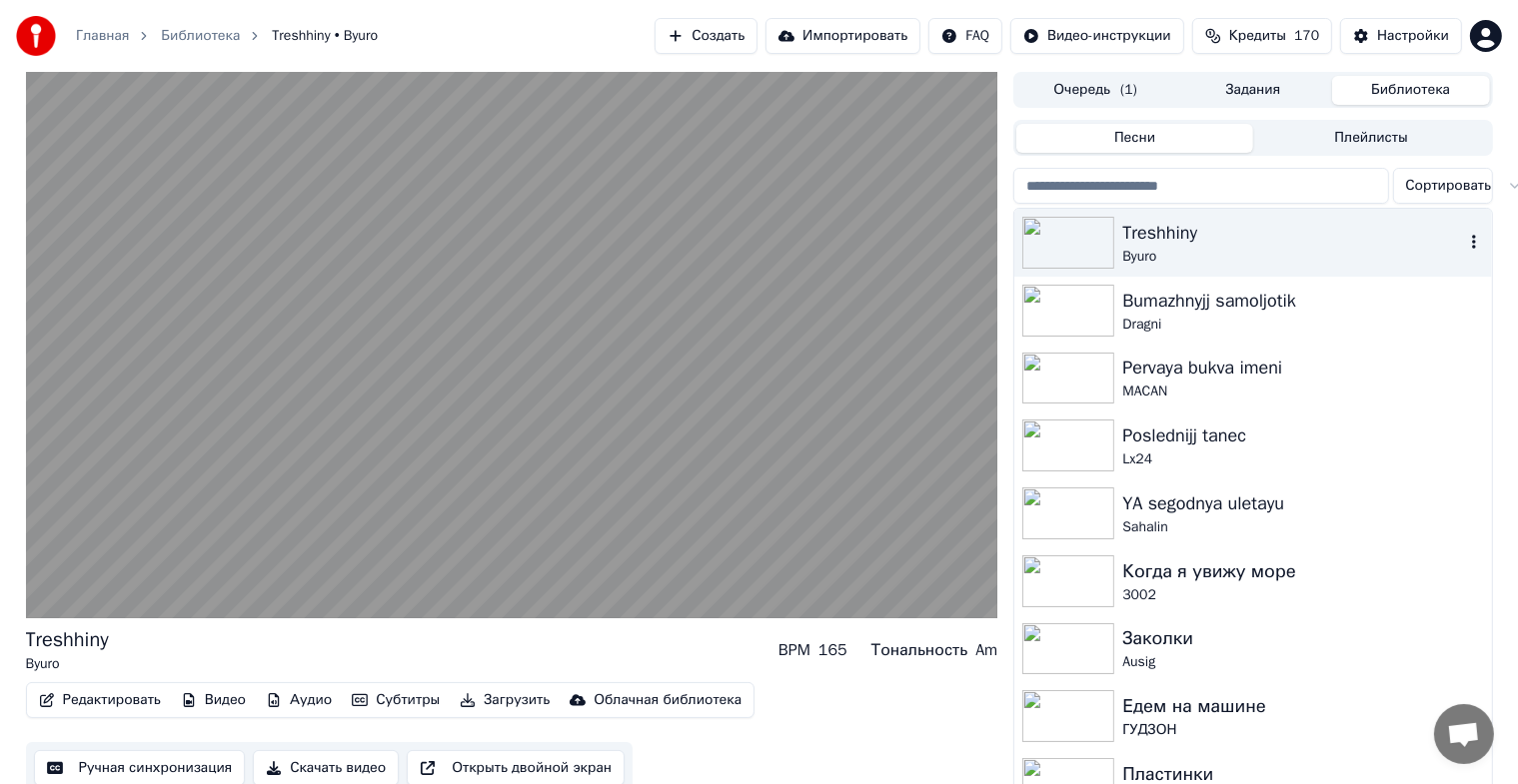 click at bounding box center [512, 345] 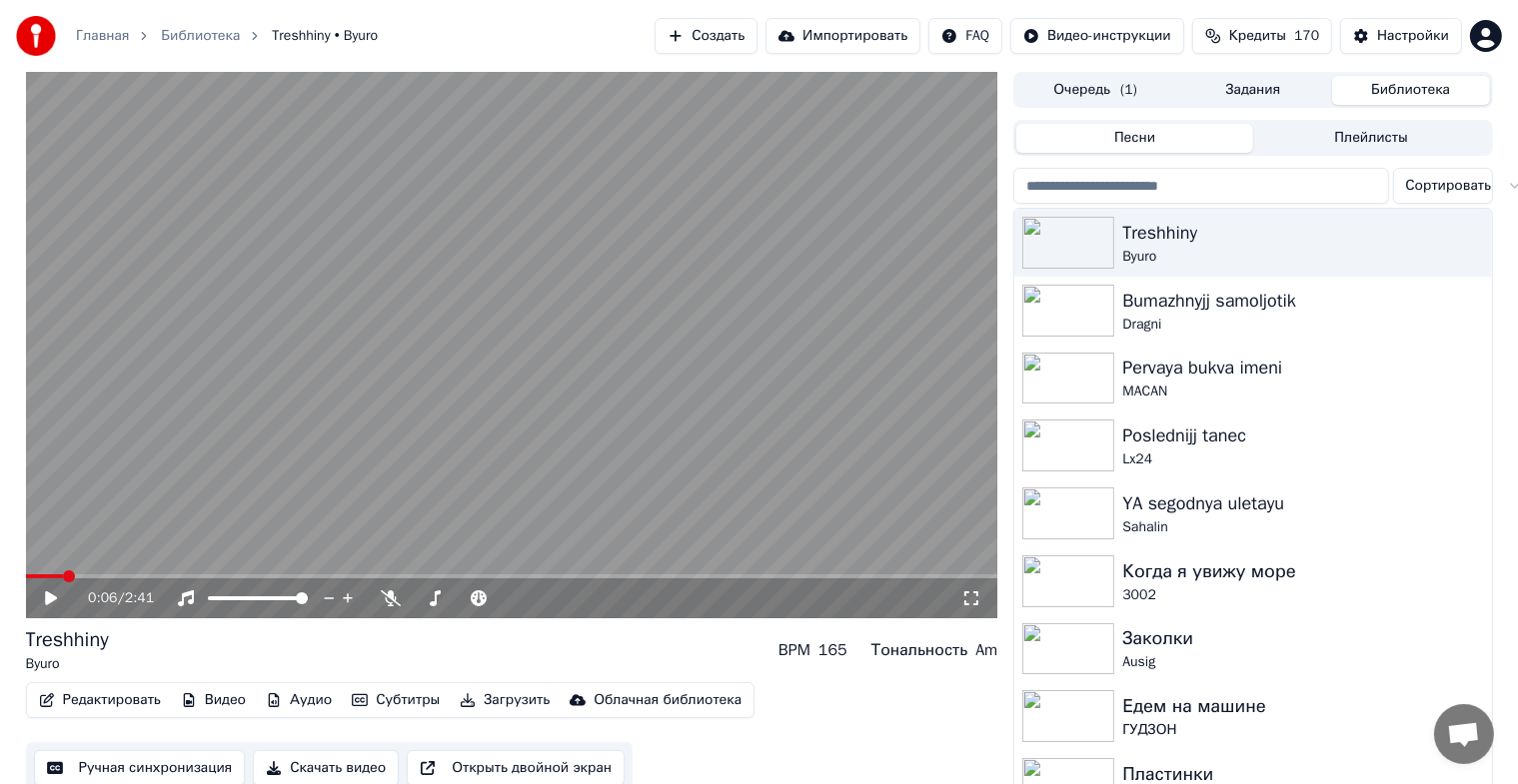 drag, startPoint x: 983, startPoint y: 595, endPoint x: 975, endPoint y: 603, distance: 11.313708 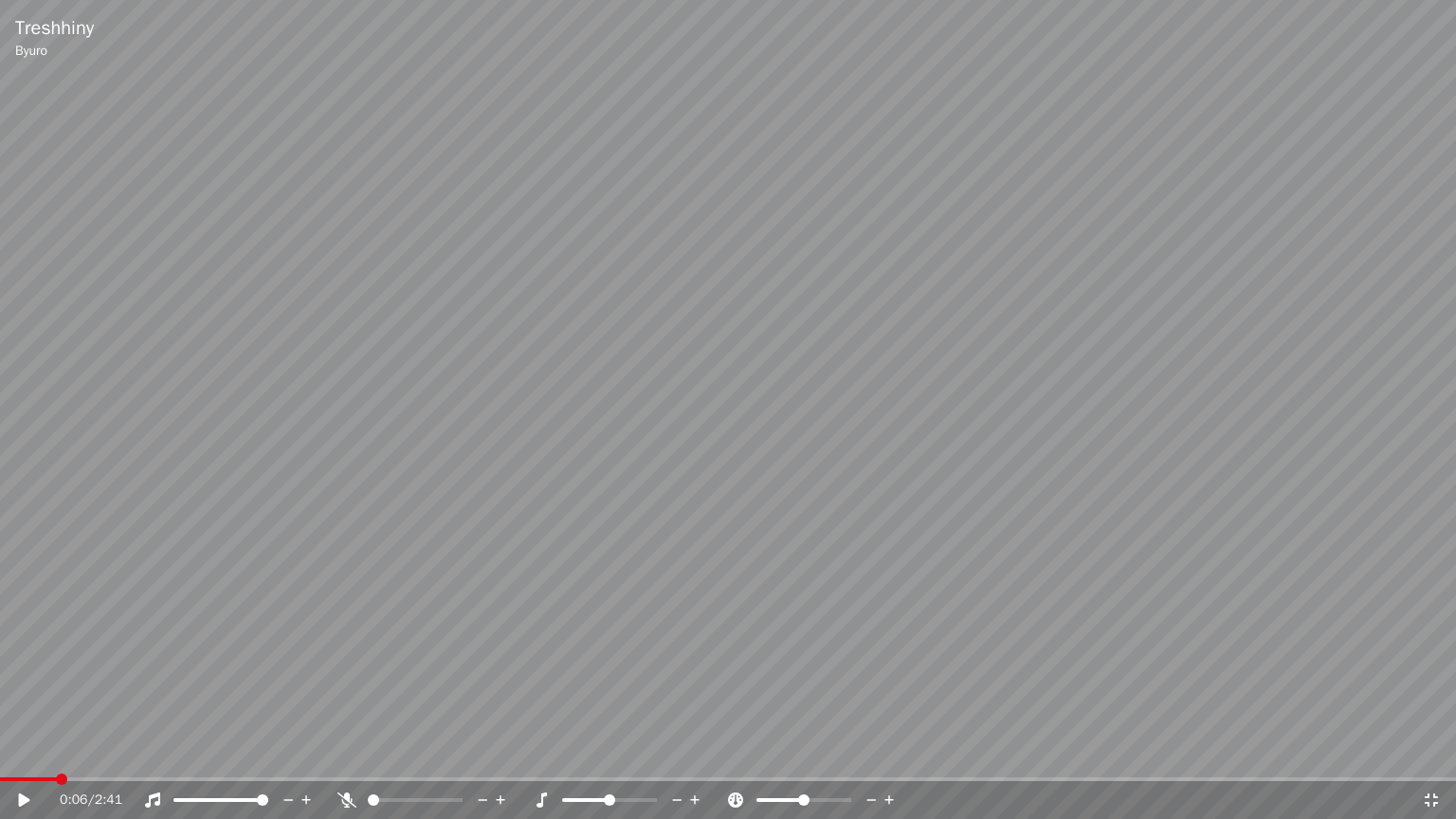 click at bounding box center [37, 800] 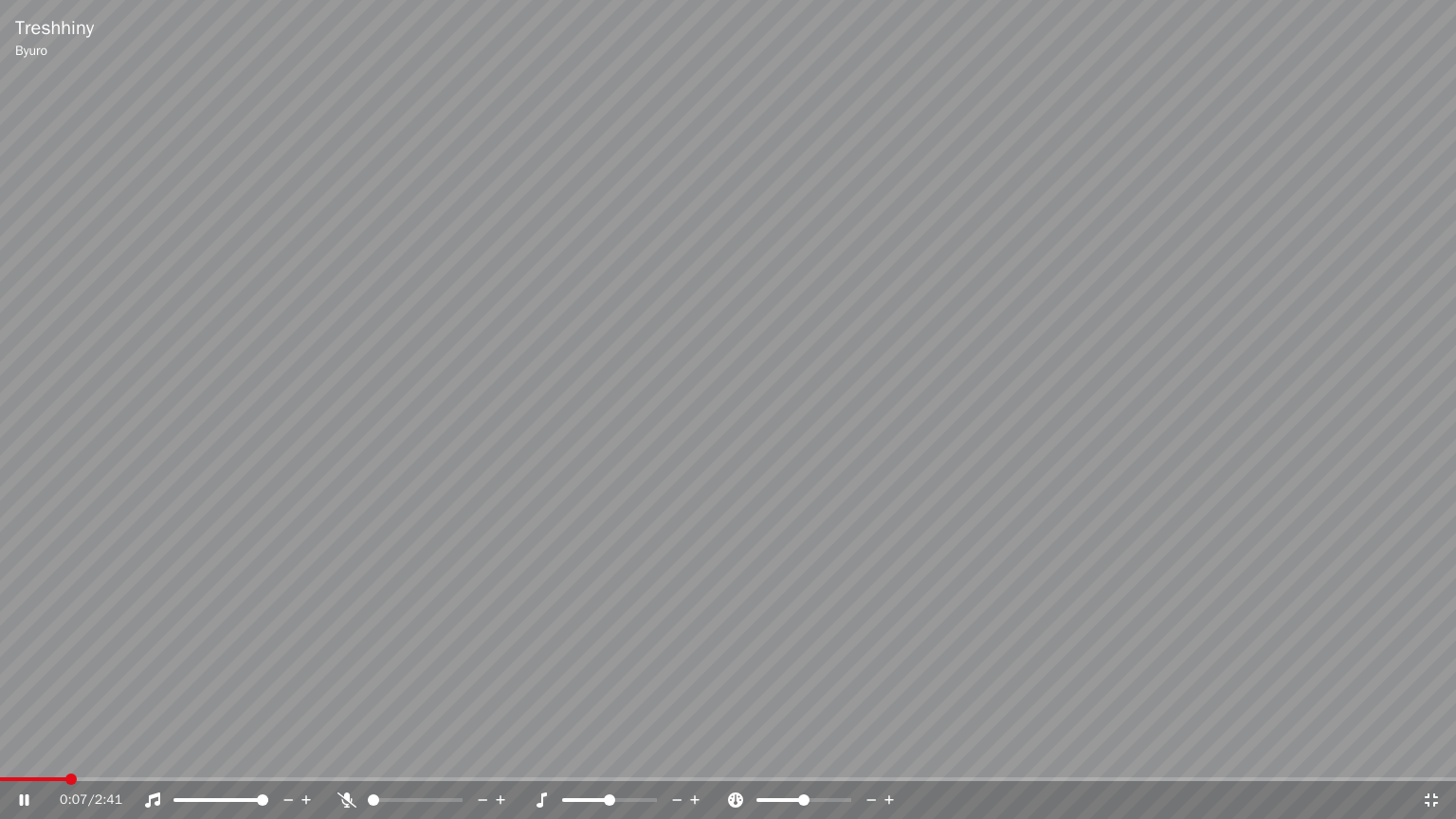 click on "0:07  /  2:41" at bounding box center [728, 800] 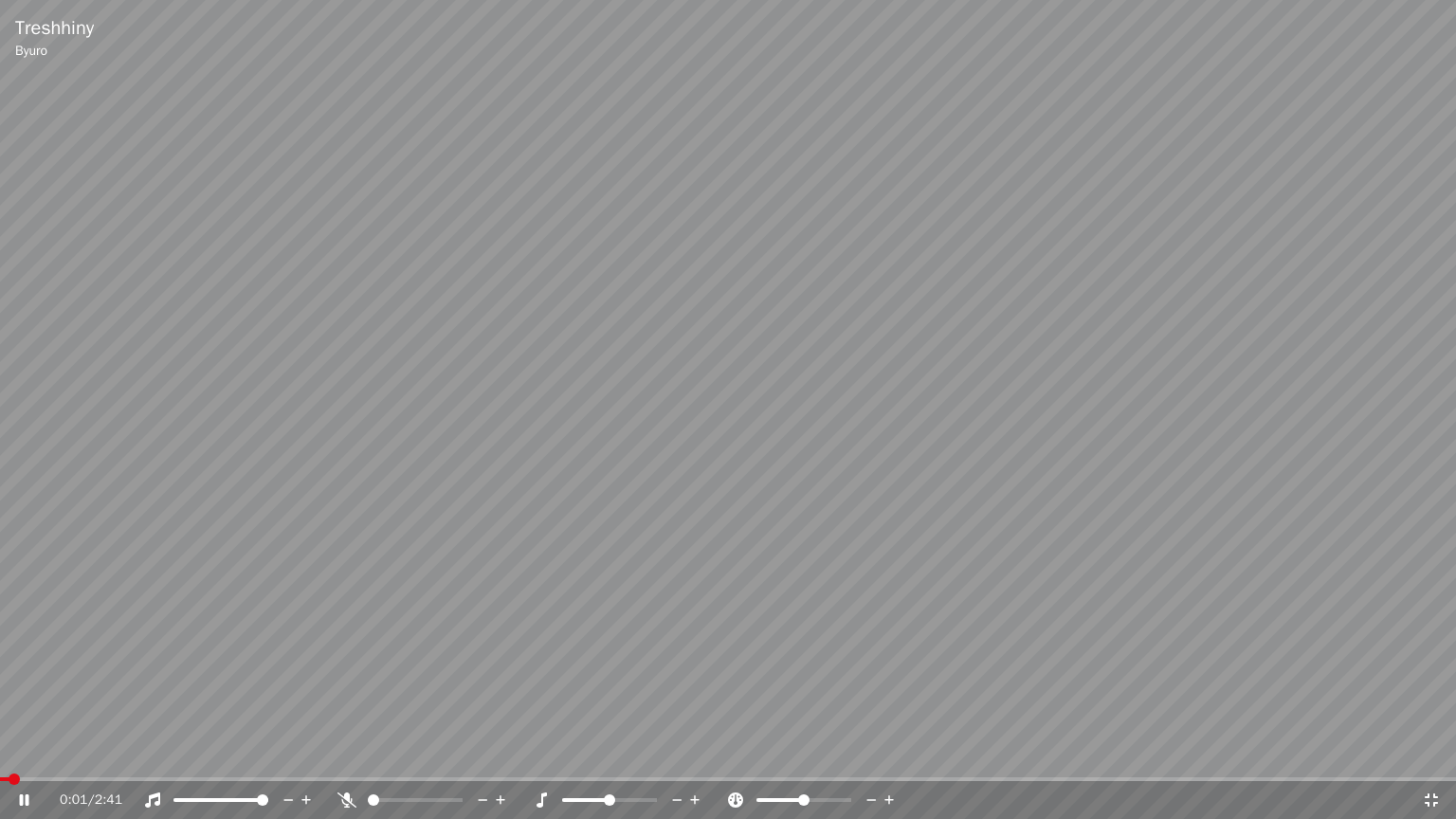 click at bounding box center (5, 779) 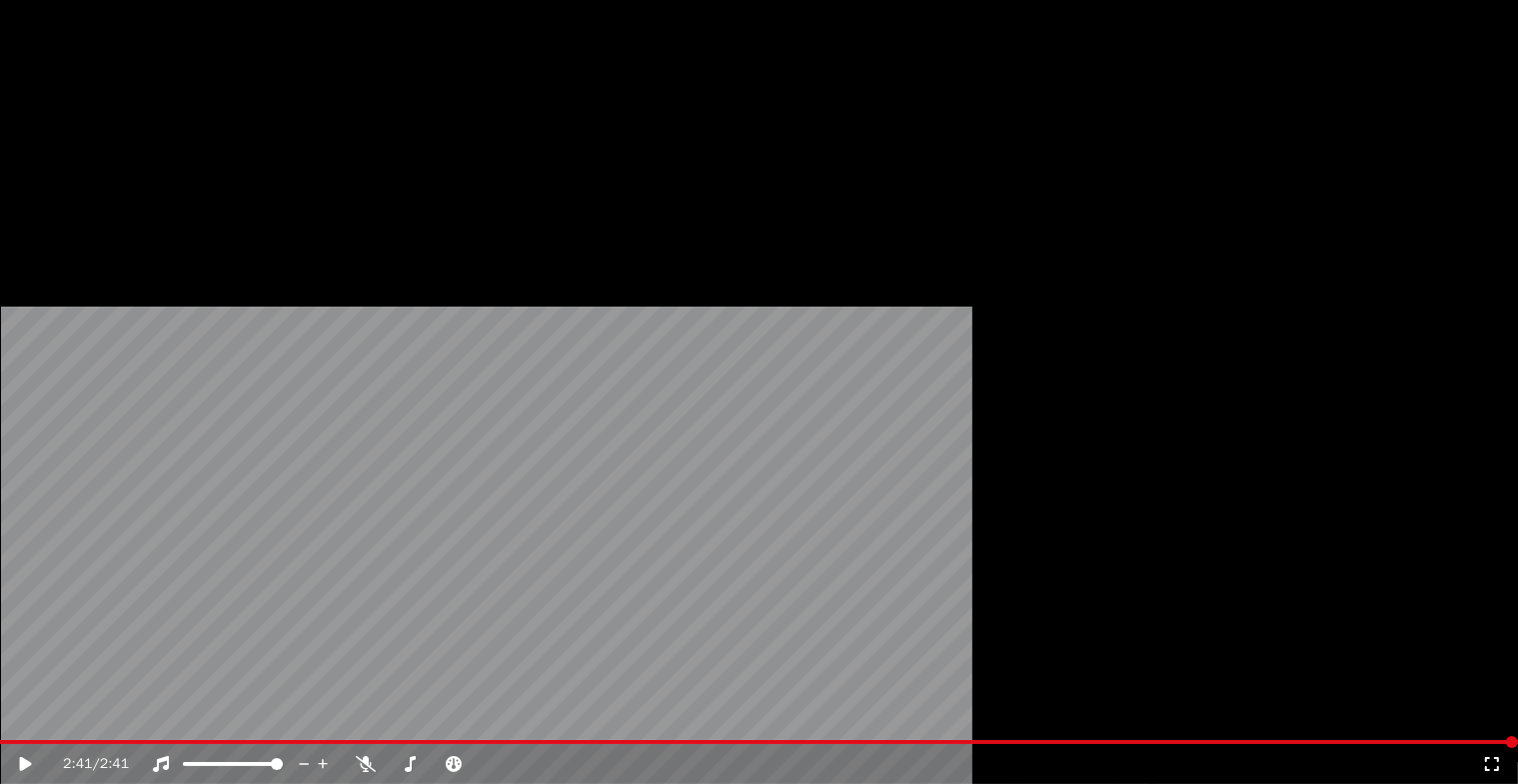 scroll, scrollTop: 1298, scrollLeft: 0, axis: vertical 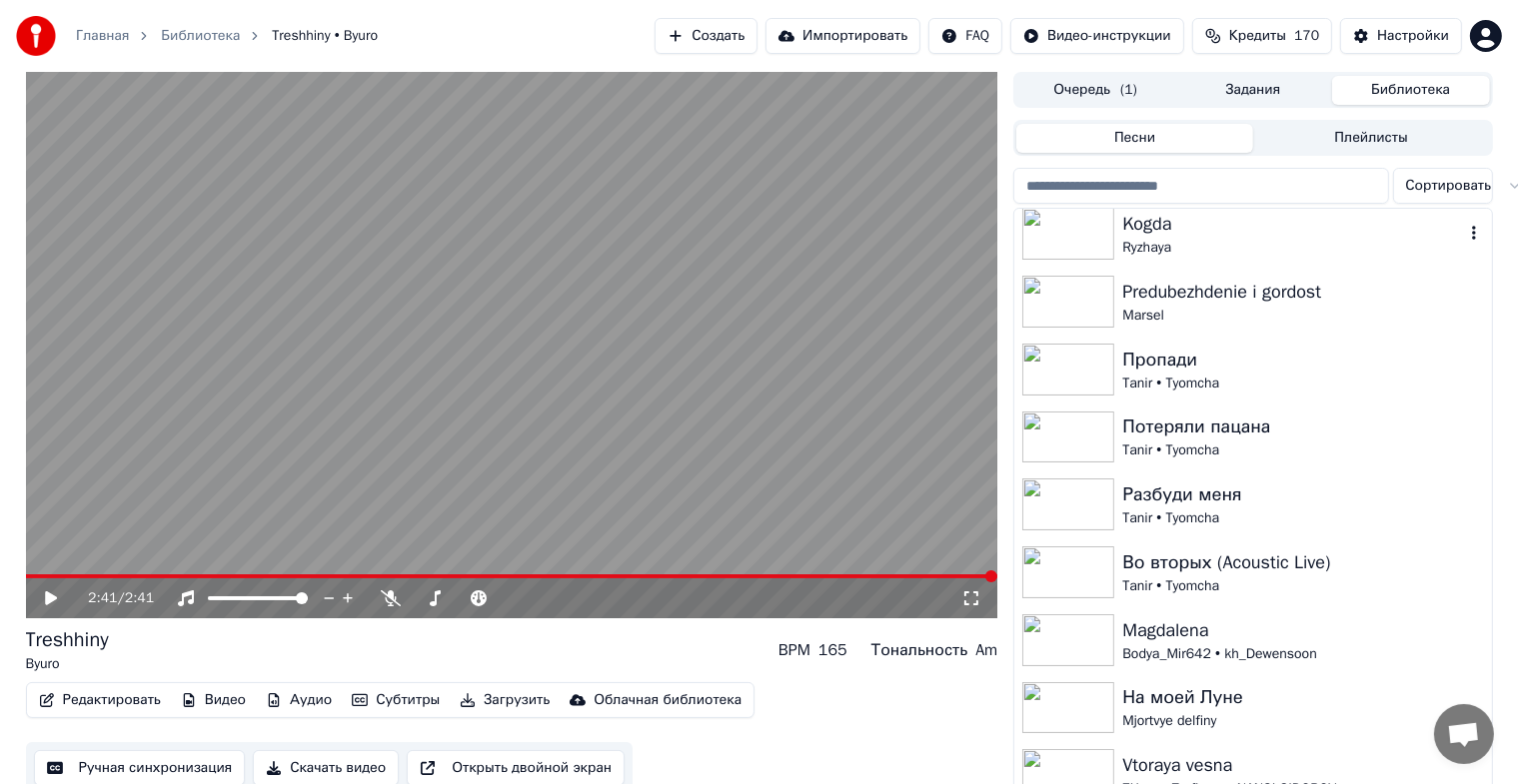 click at bounding box center (1068, 234) 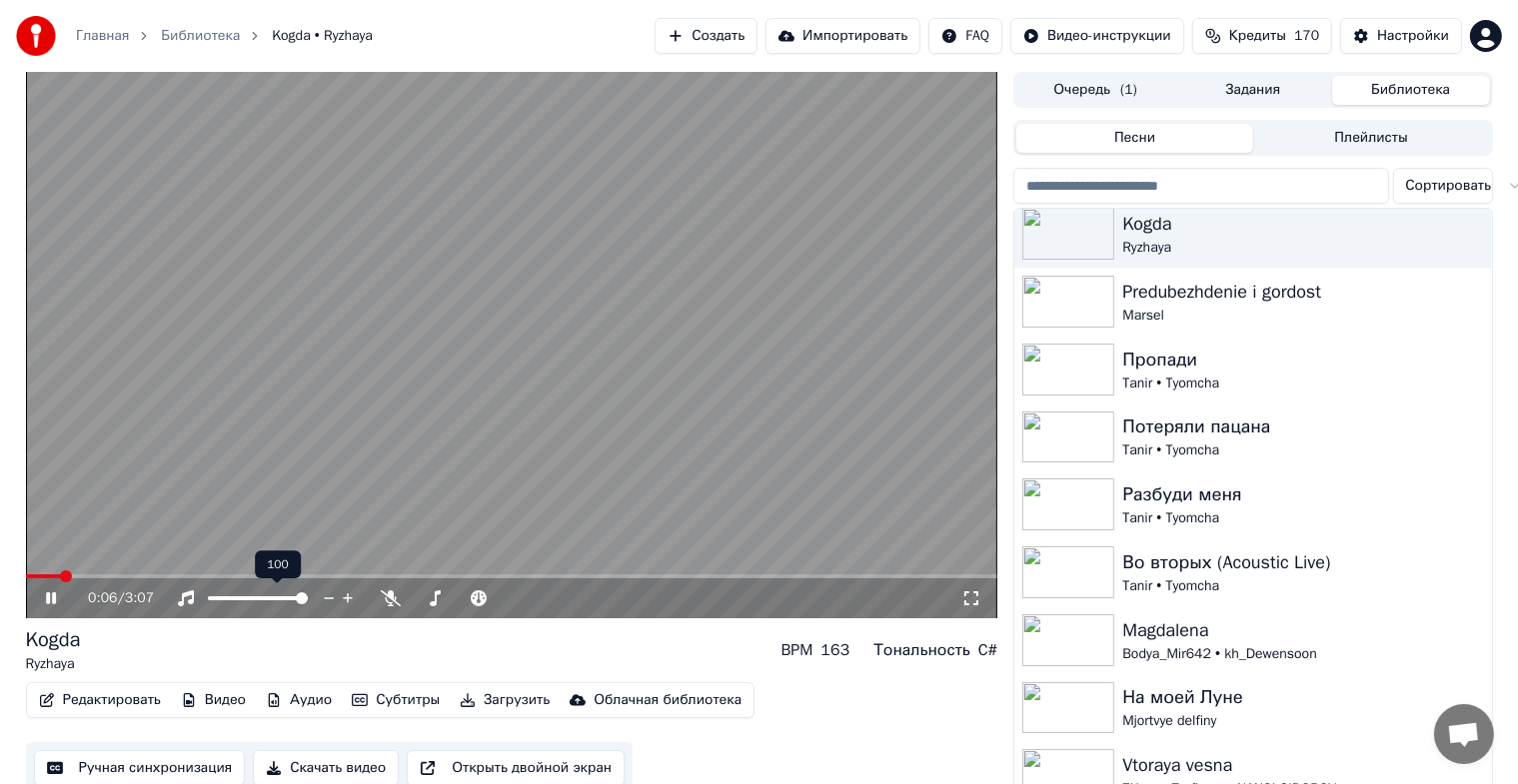 click at bounding box center [302, 598] 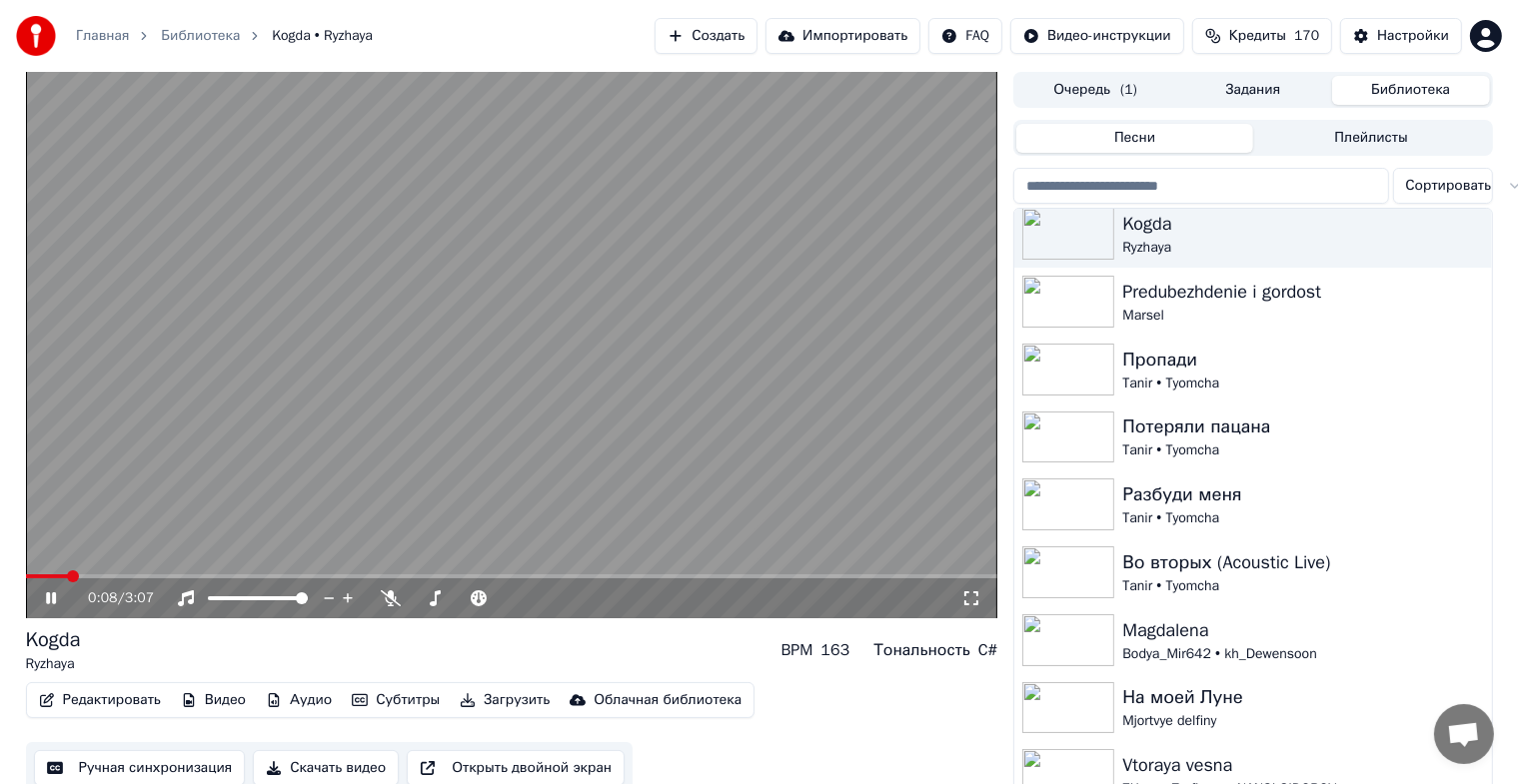 click at bounding box center (971, 598) 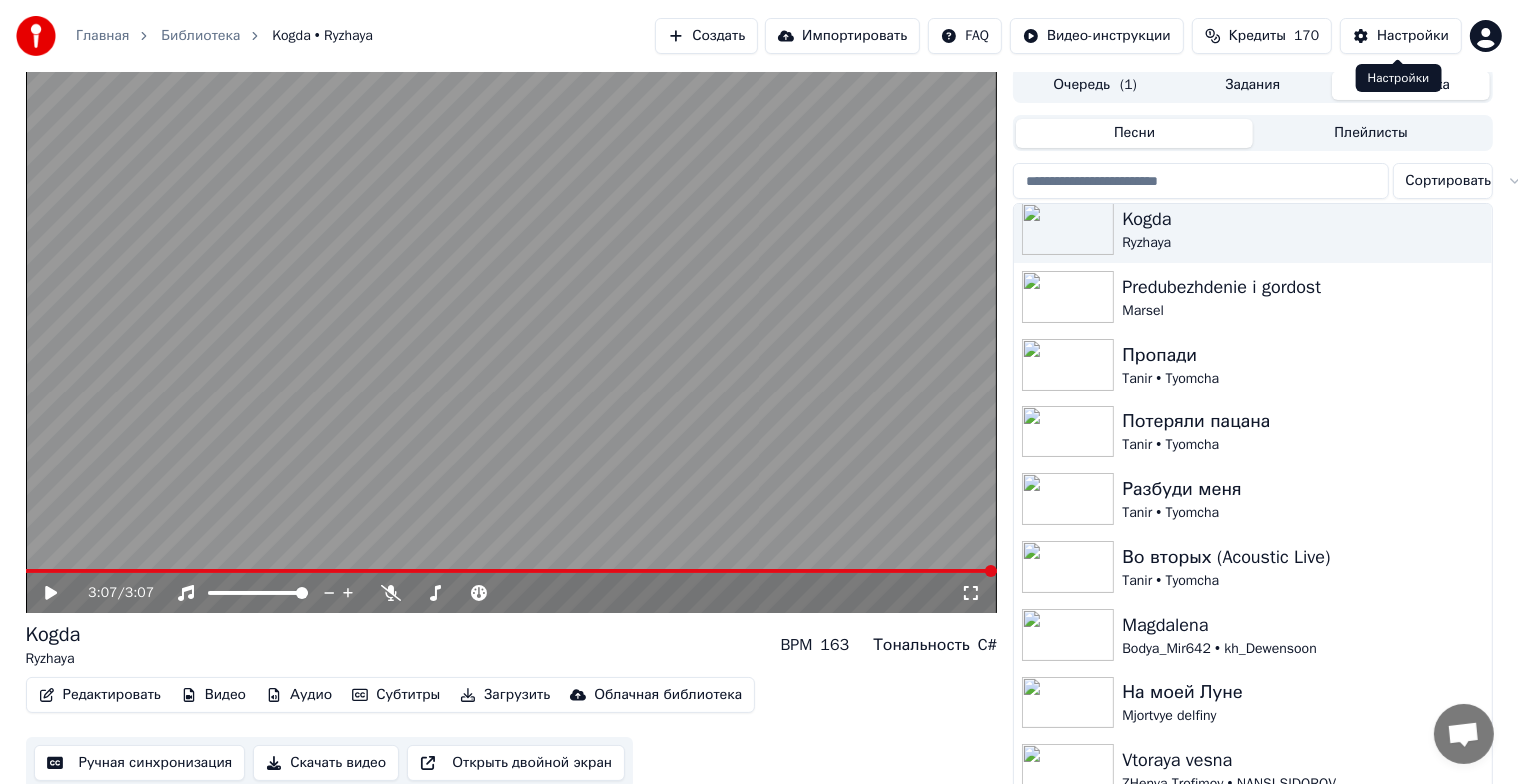 scroll, scrollTop: 24, scrollLeft: 0, axis: vertical 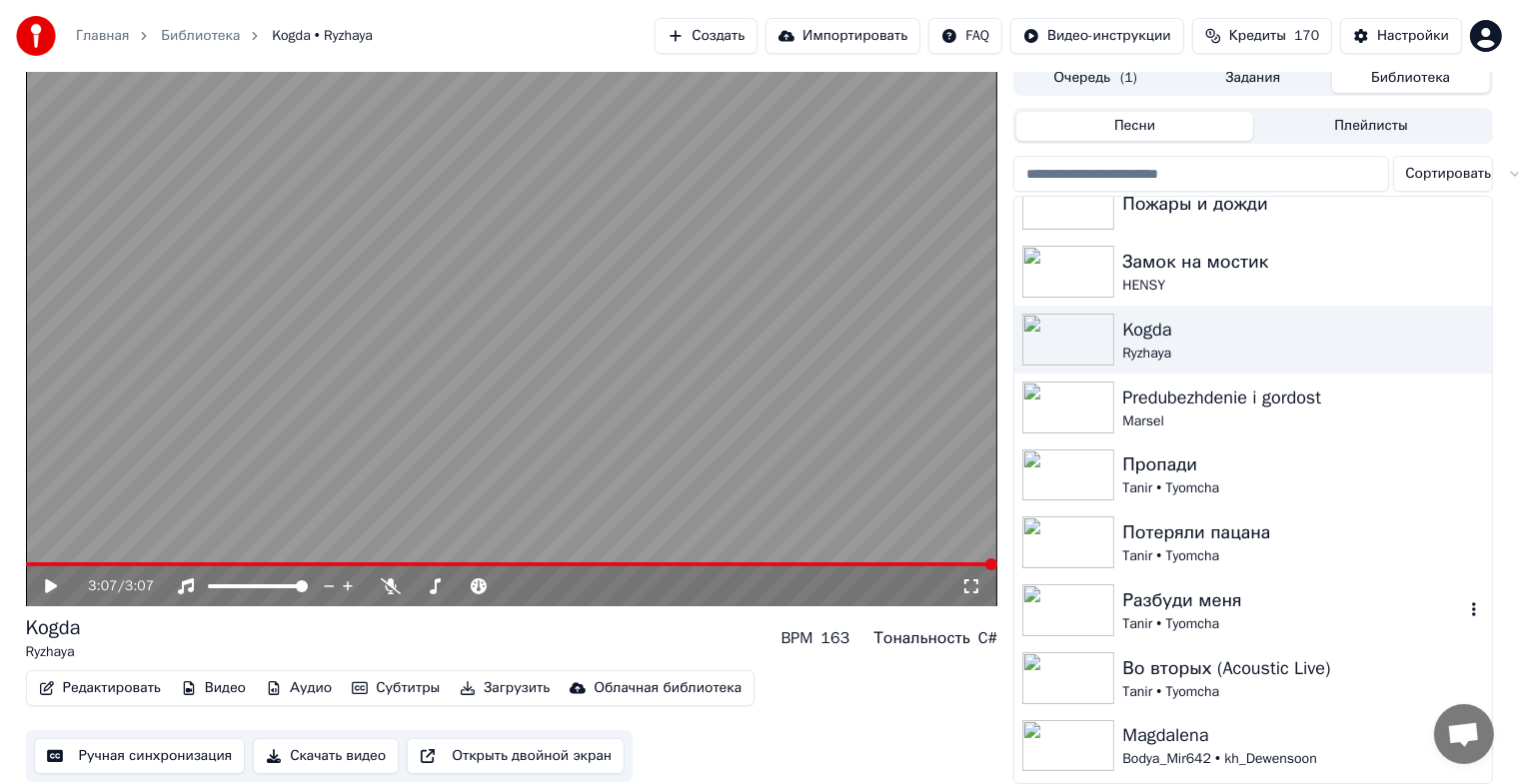 click at bounding box center (1068, 610) 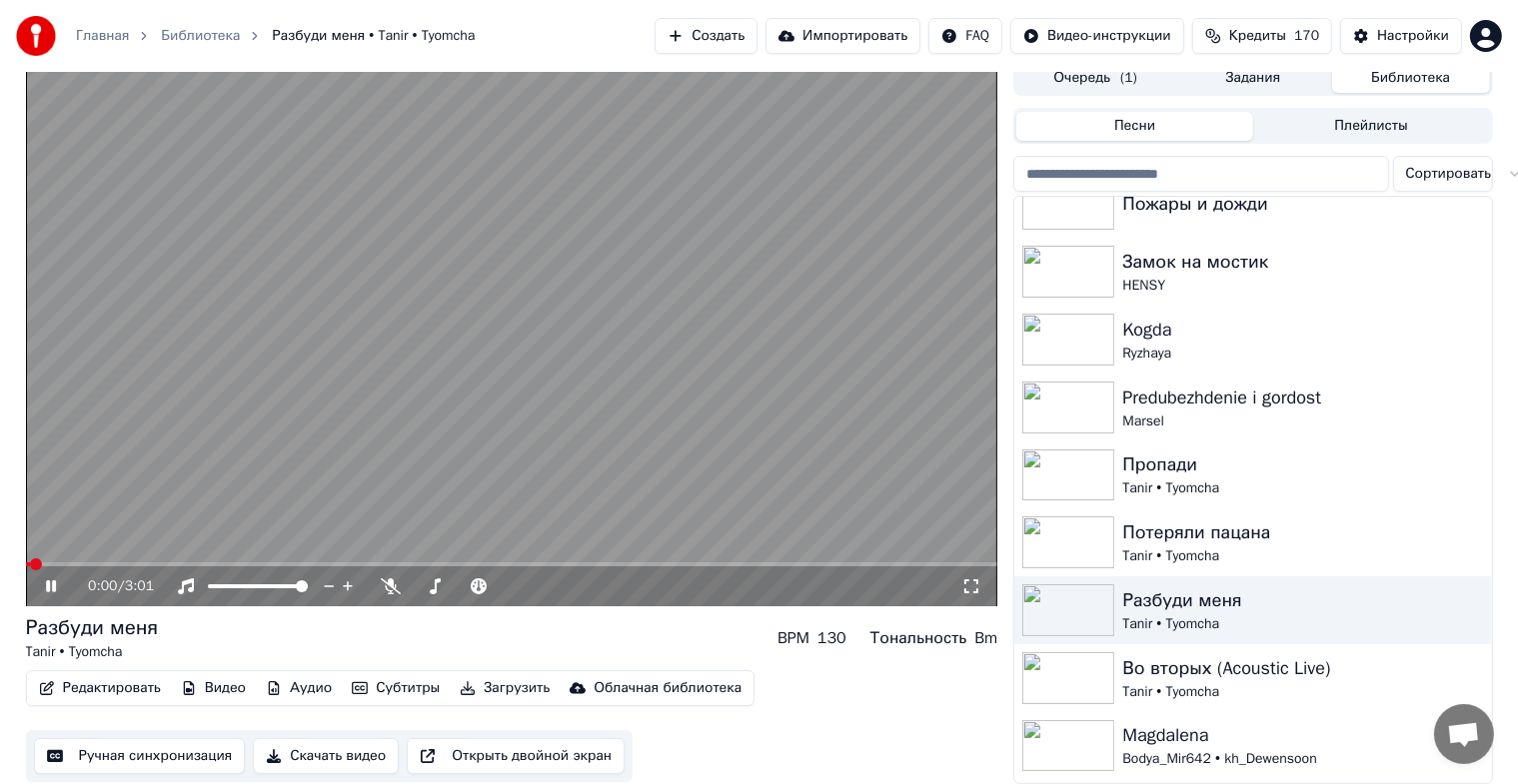 click at bounding box center (971, 586) 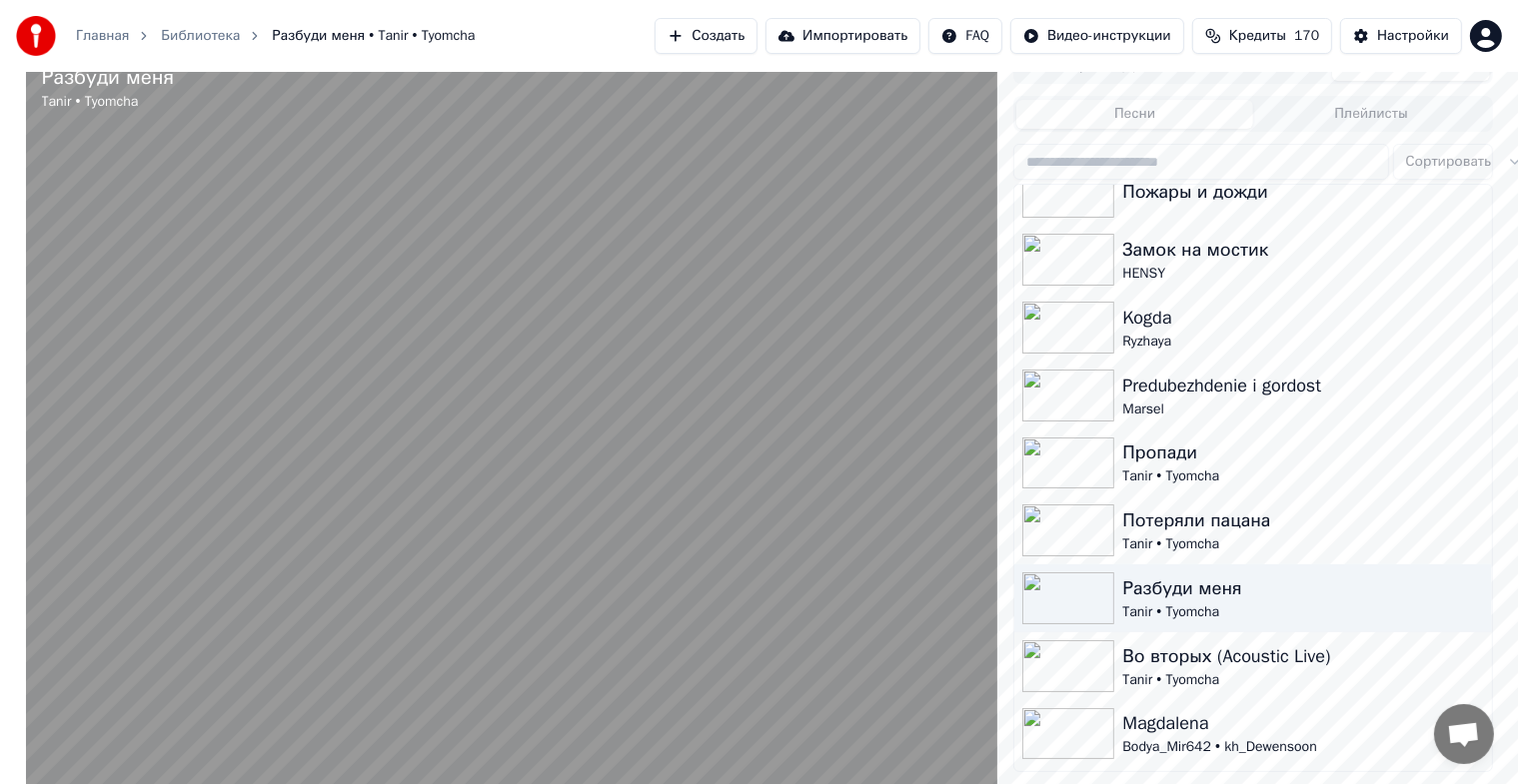 scroll, scrollTop: 0, scrollLeft: 0, axis: both 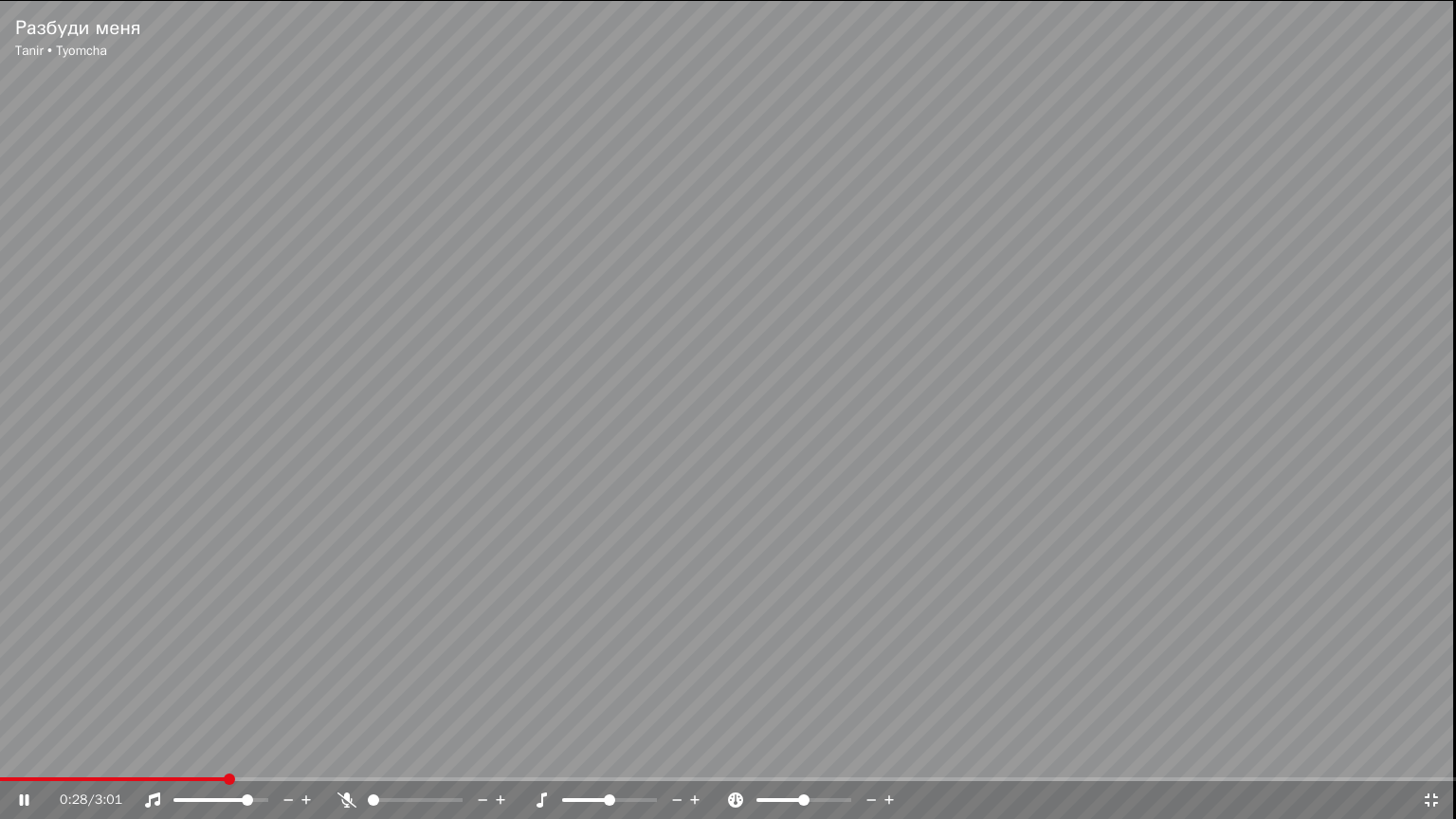 click at bounding box center (212, 800) 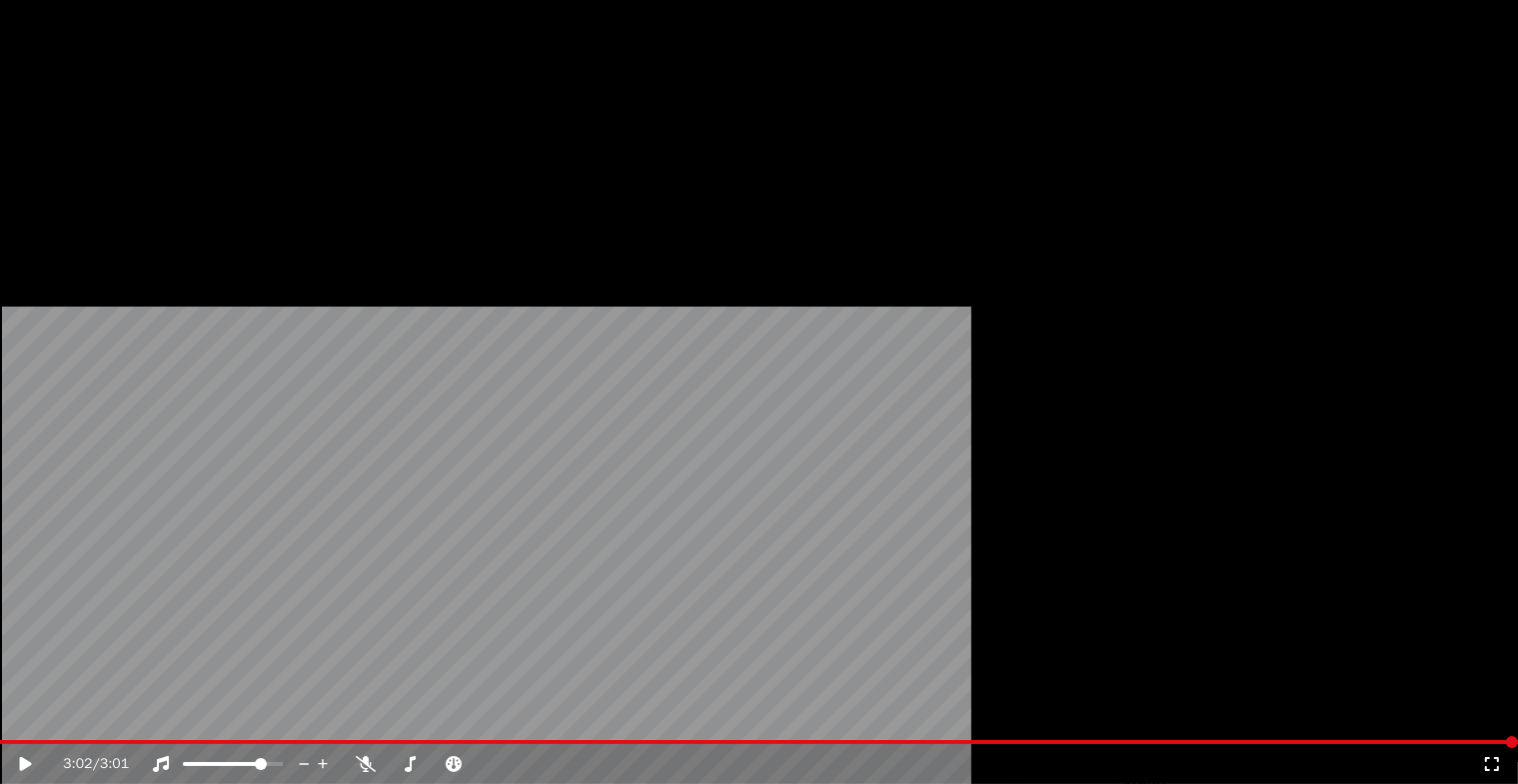 scroll, scrollTop: 599, scrollLeft: 0, axis: vertical 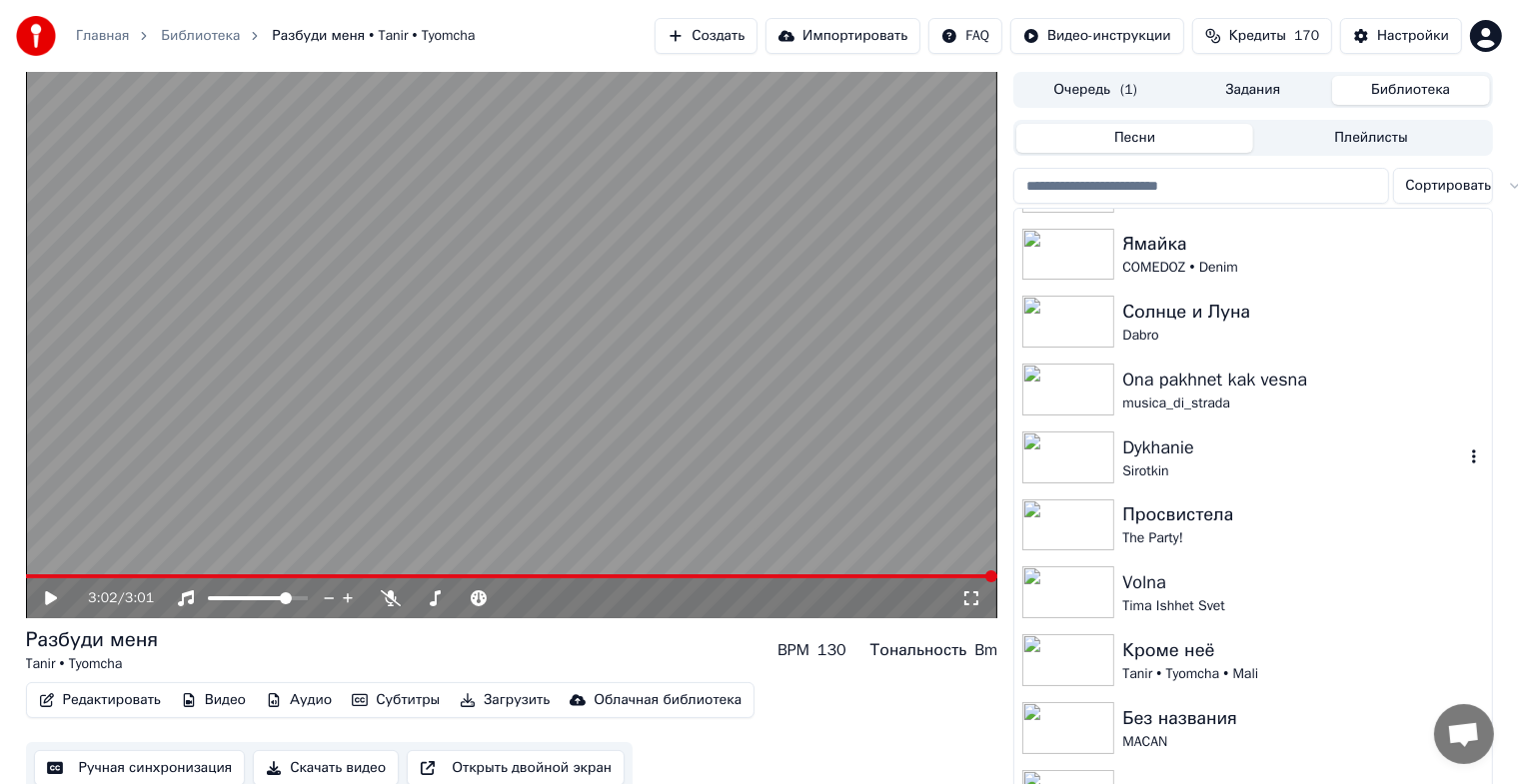 click at bounding box center (1068, 457) 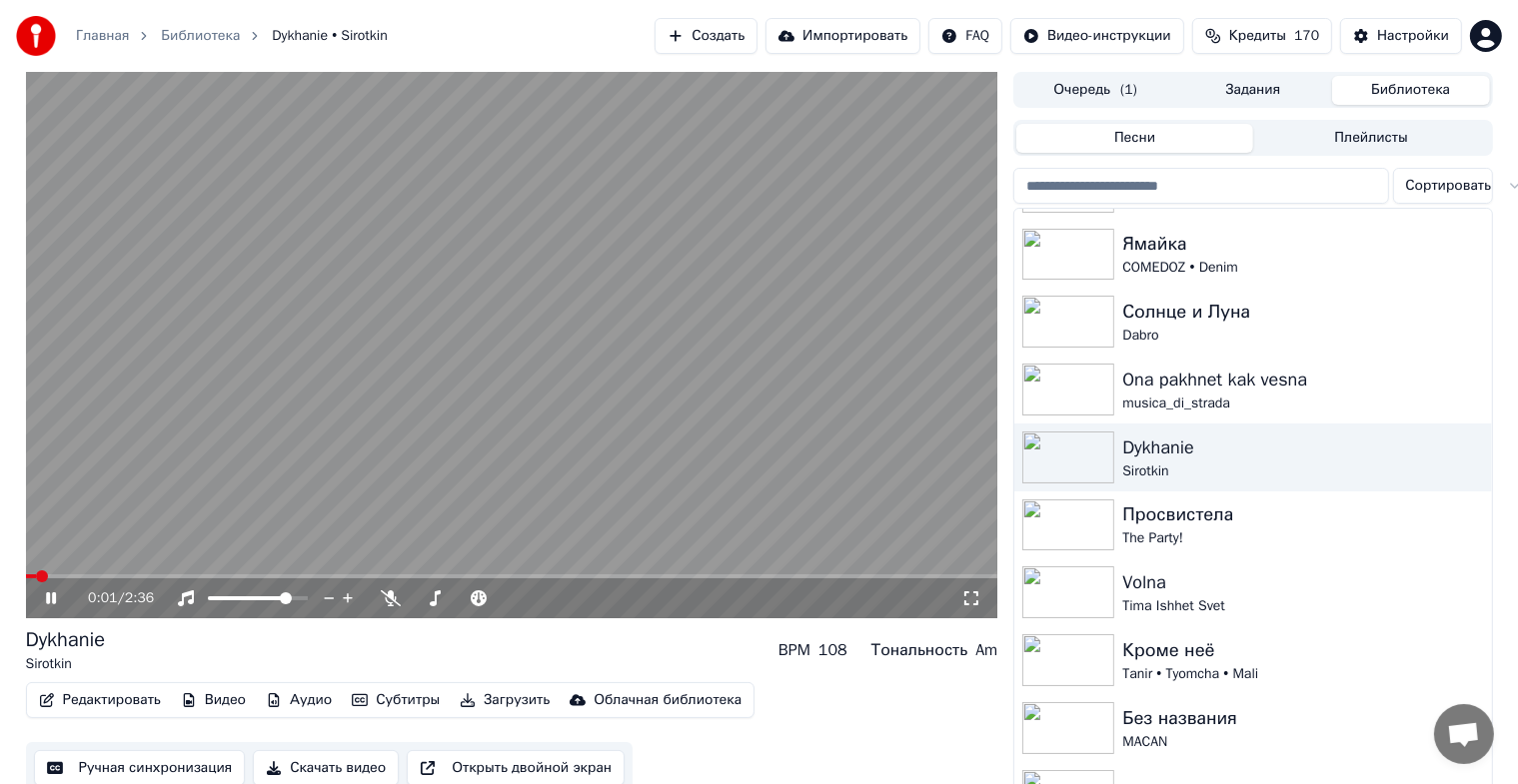 click at bounding box center (971, 598) 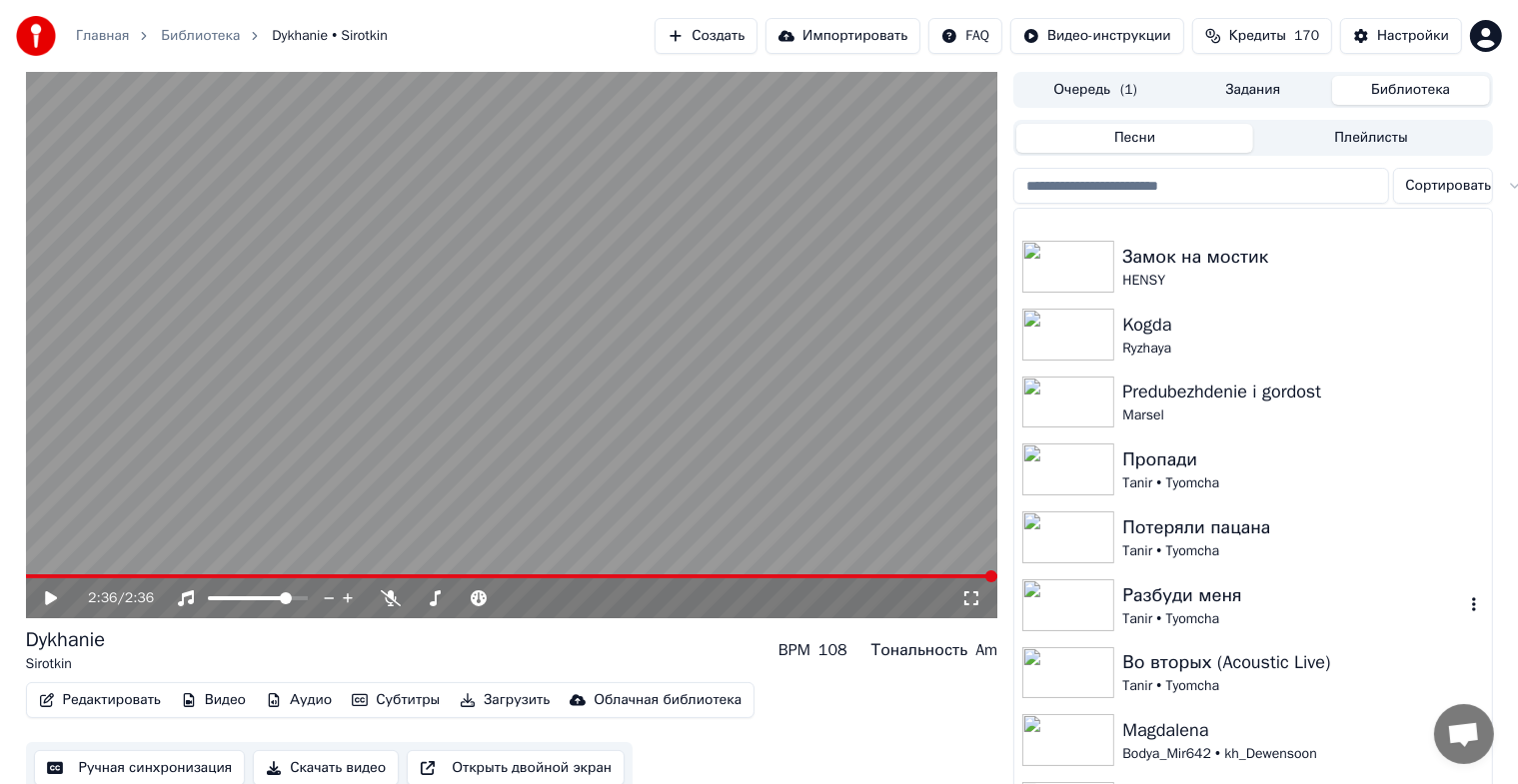 scroll, scrollTop: 1398, scrollLeft: 0, axis: vertical 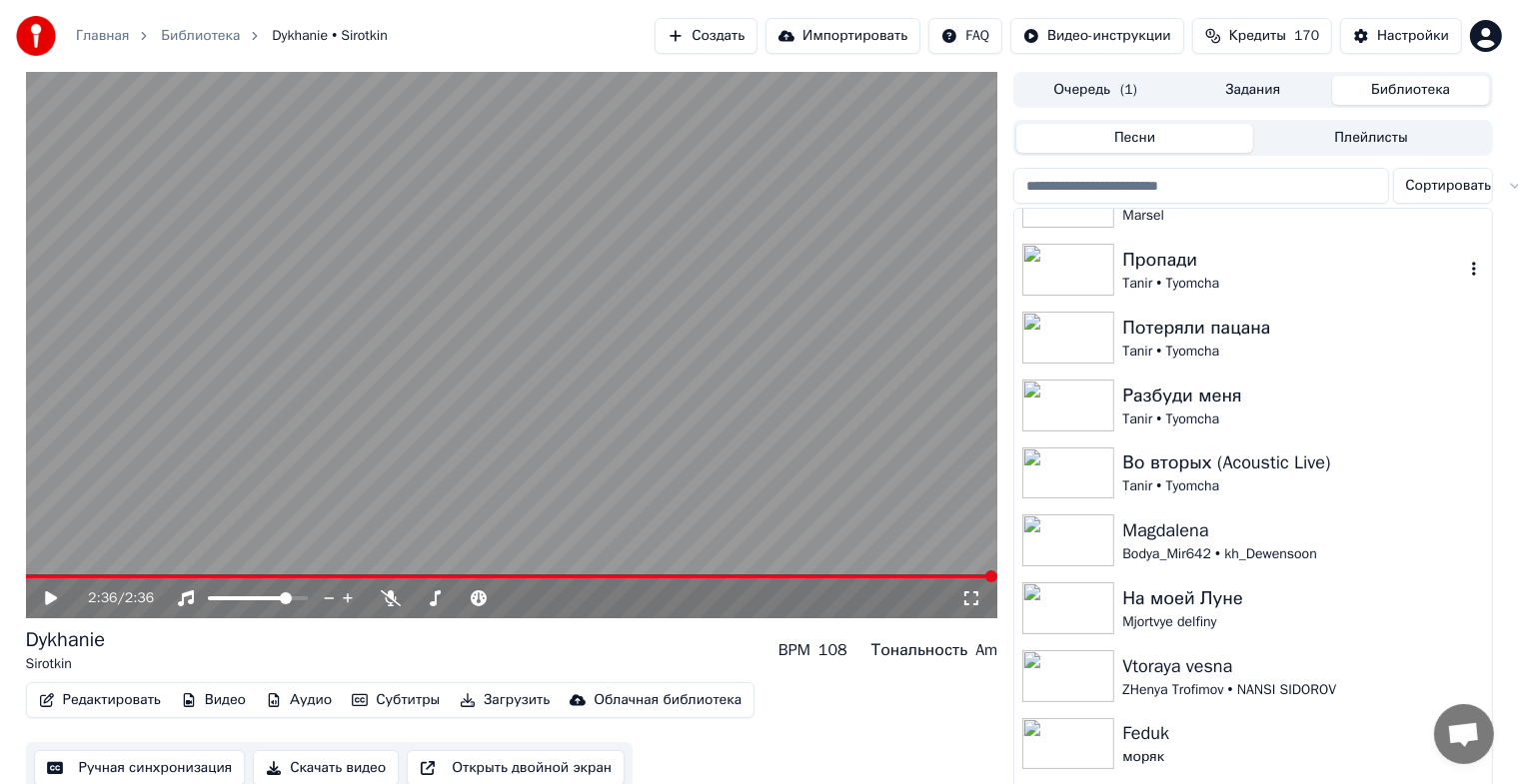 click at bounding box center (1068, 270) 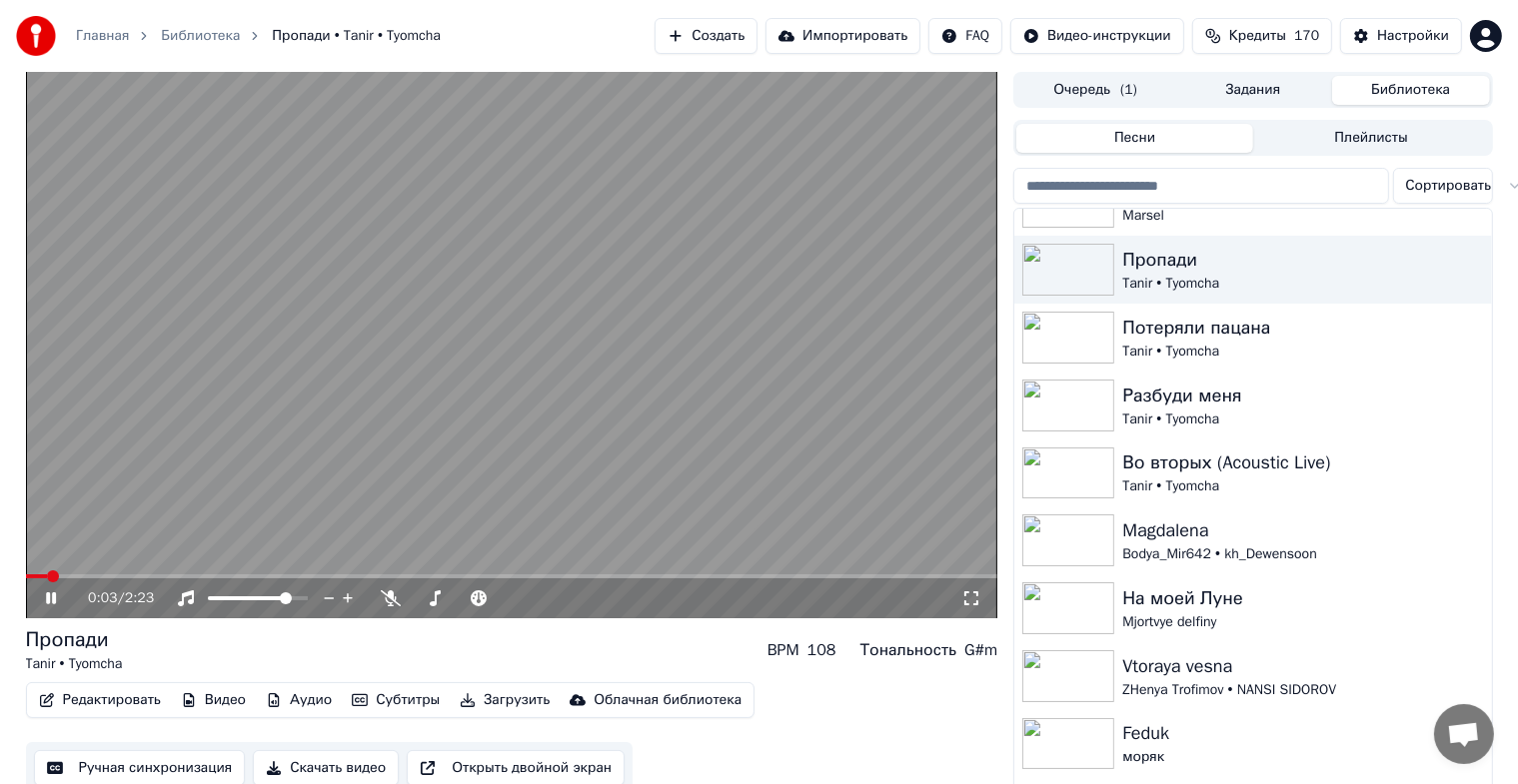 click at bounding box center (51, 598) 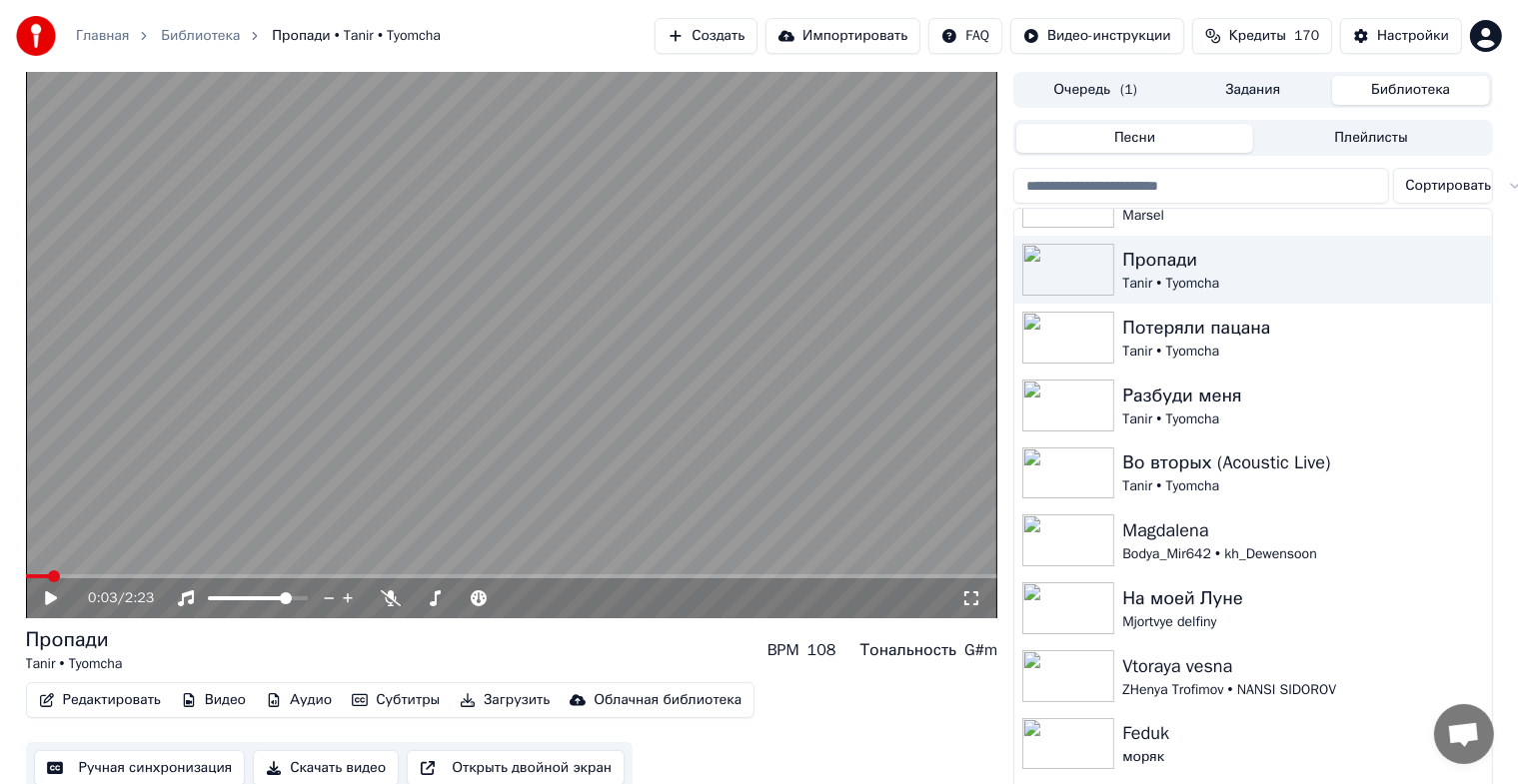 click at bounding box center [512, 345] 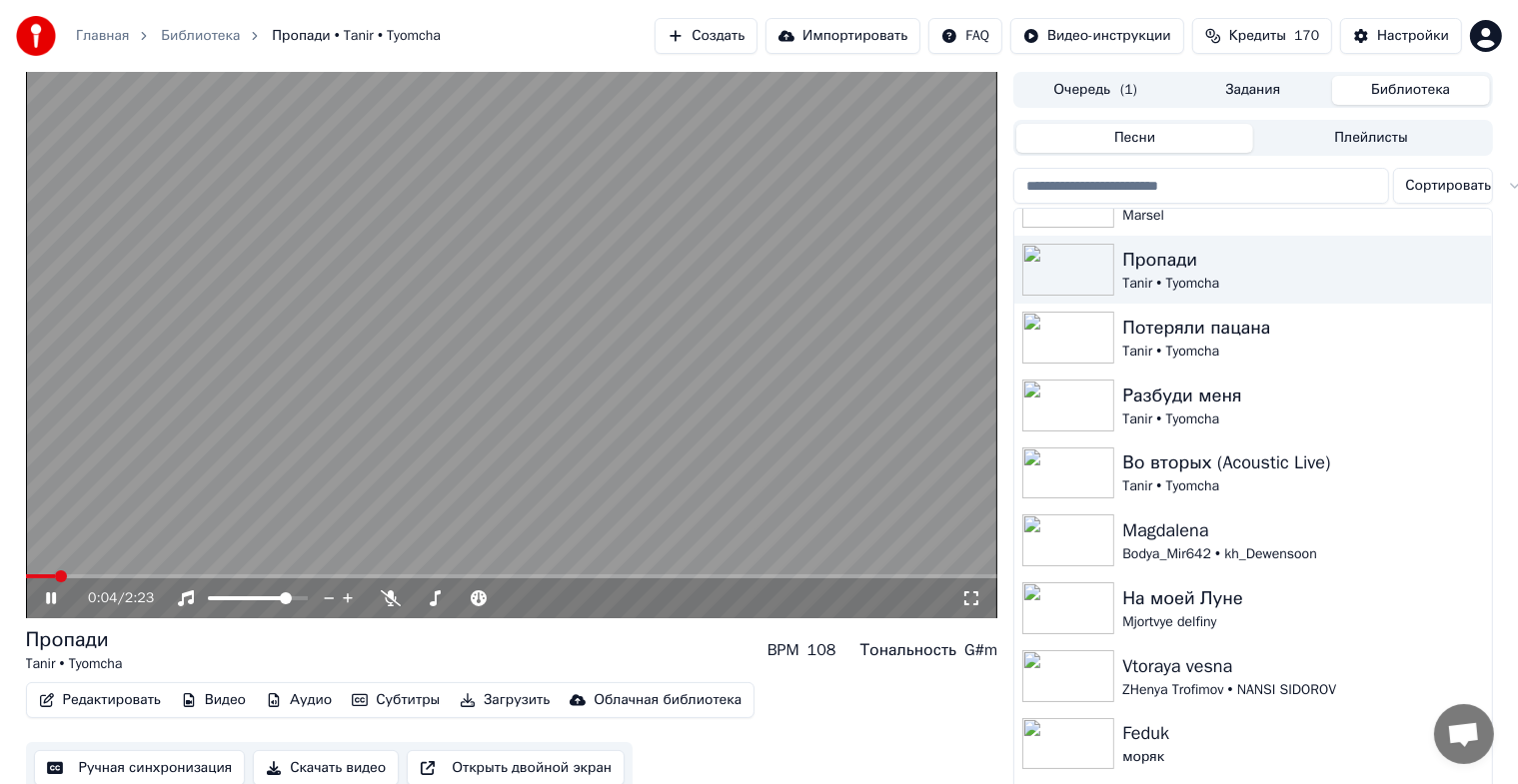 click at bounding box center [512, 345] 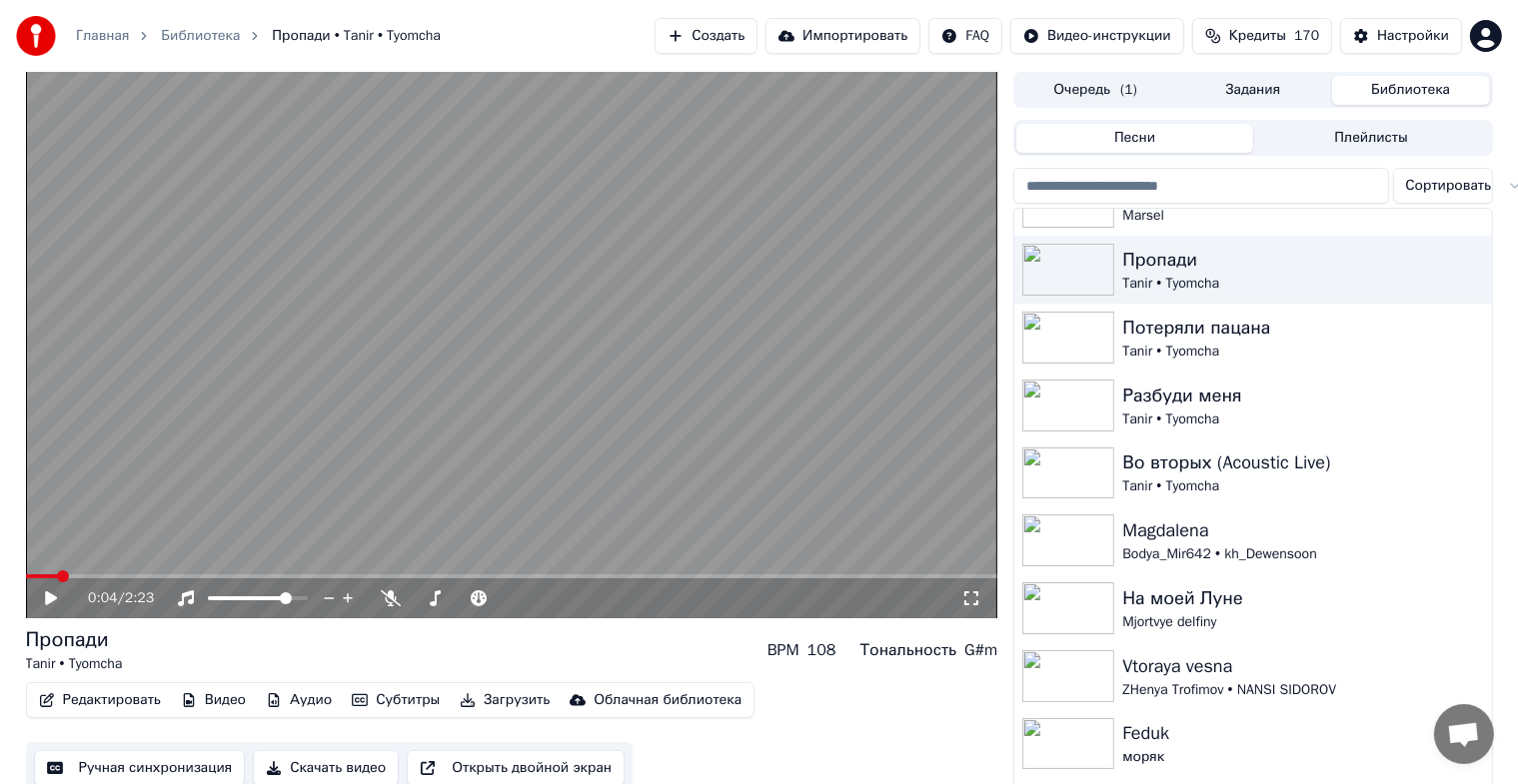 click at bounding box center [512, 345] 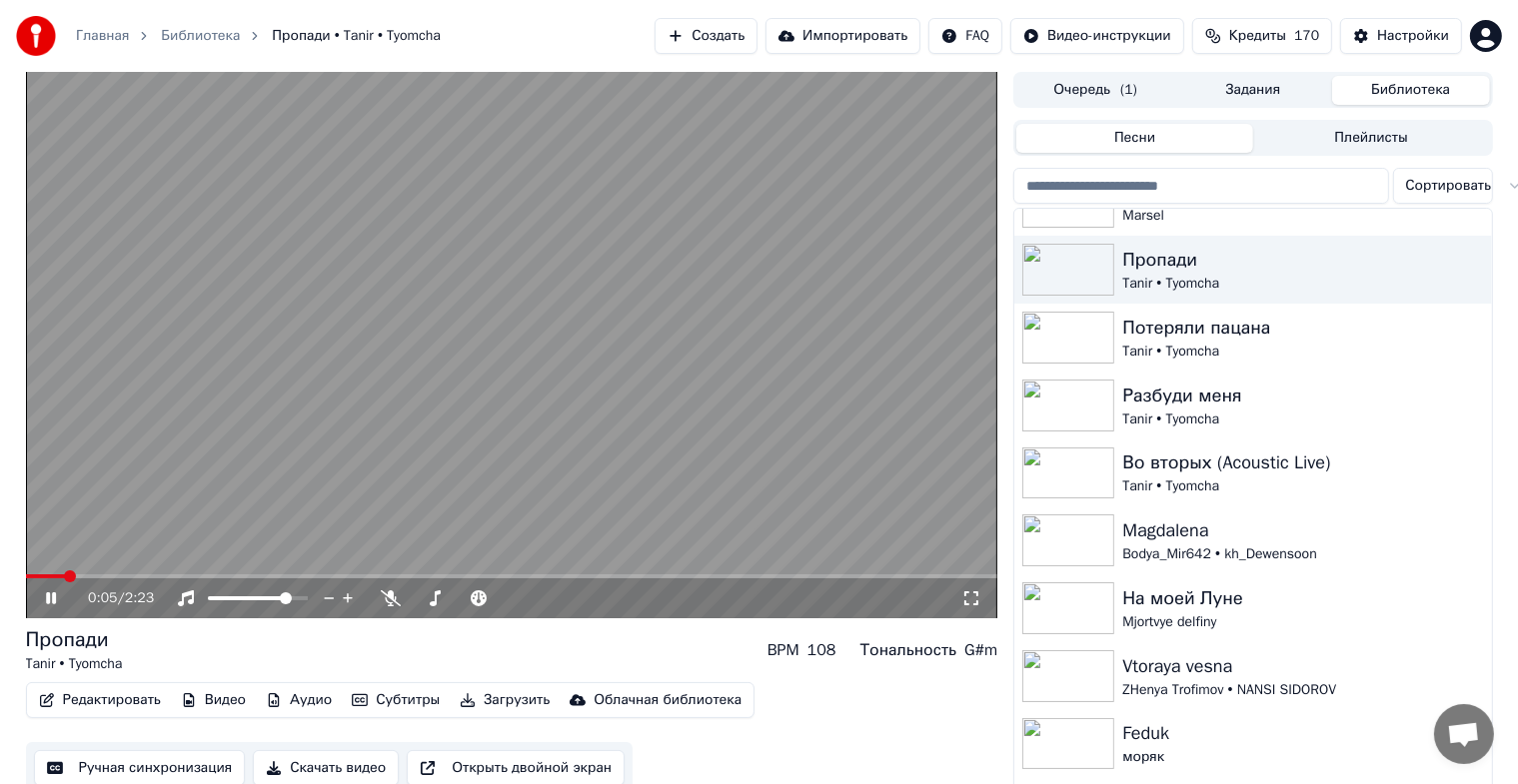 click at bounding box center (971, 598) 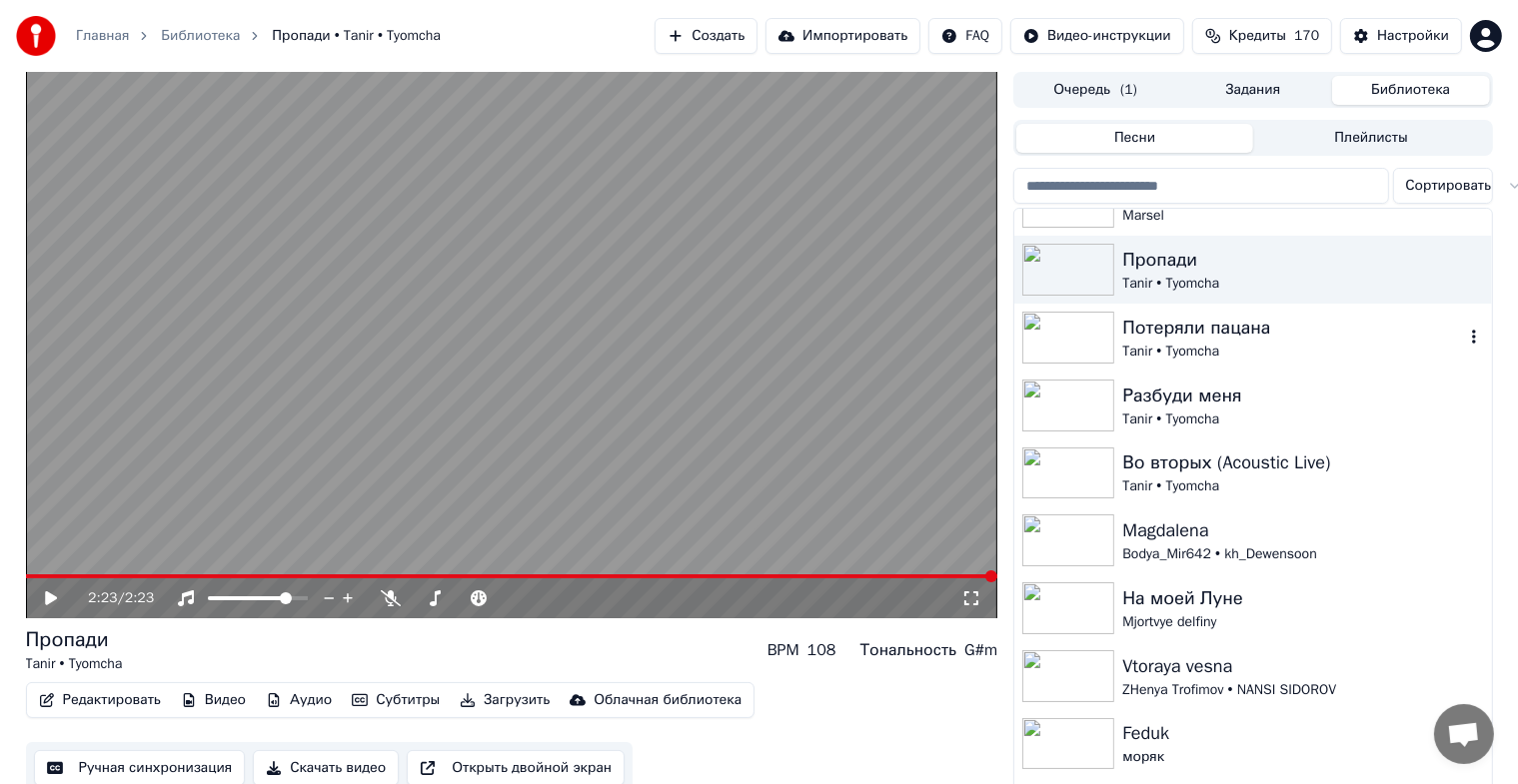 click at bounding box center (1068, 338) 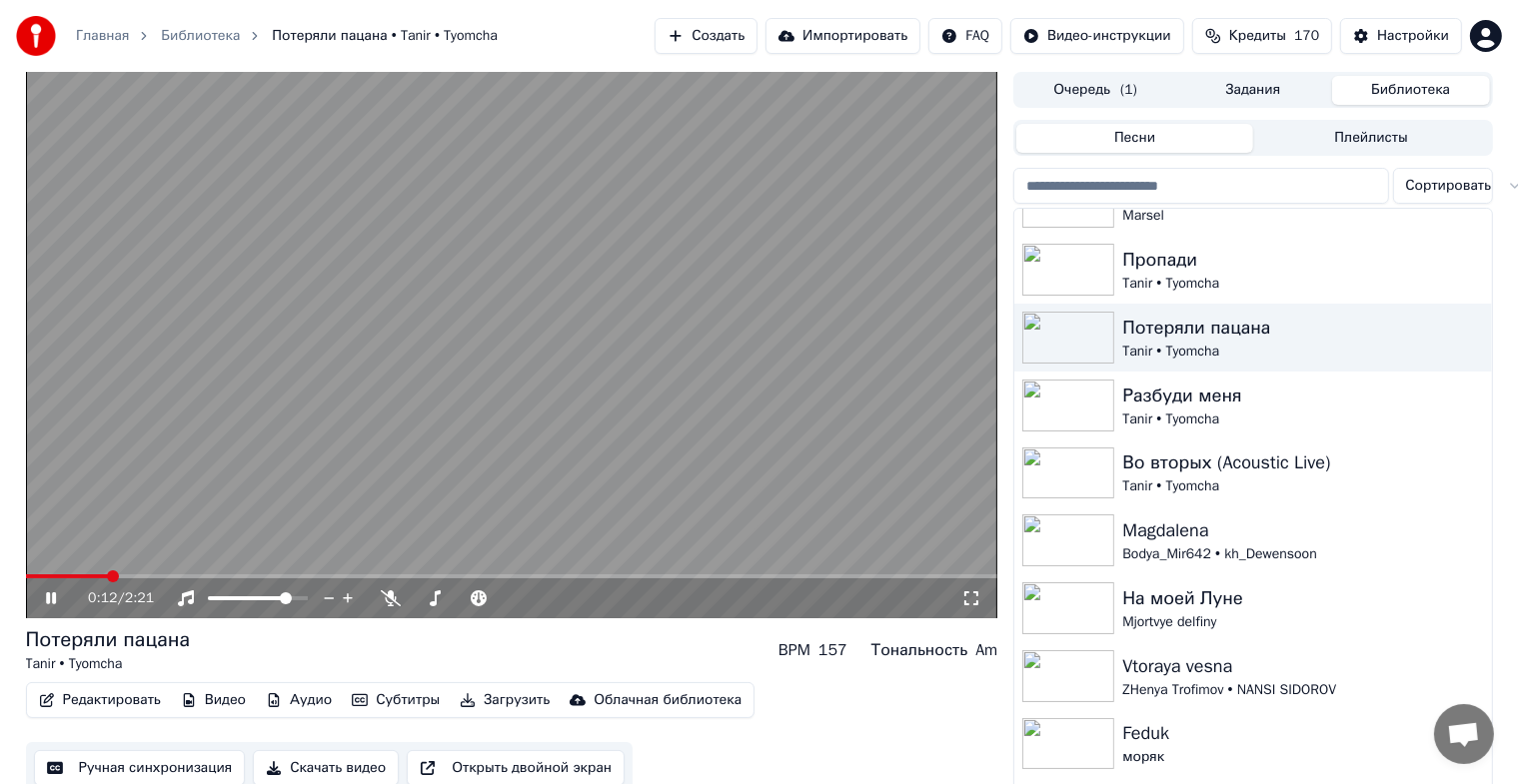 click at bounding box center [971, 598] 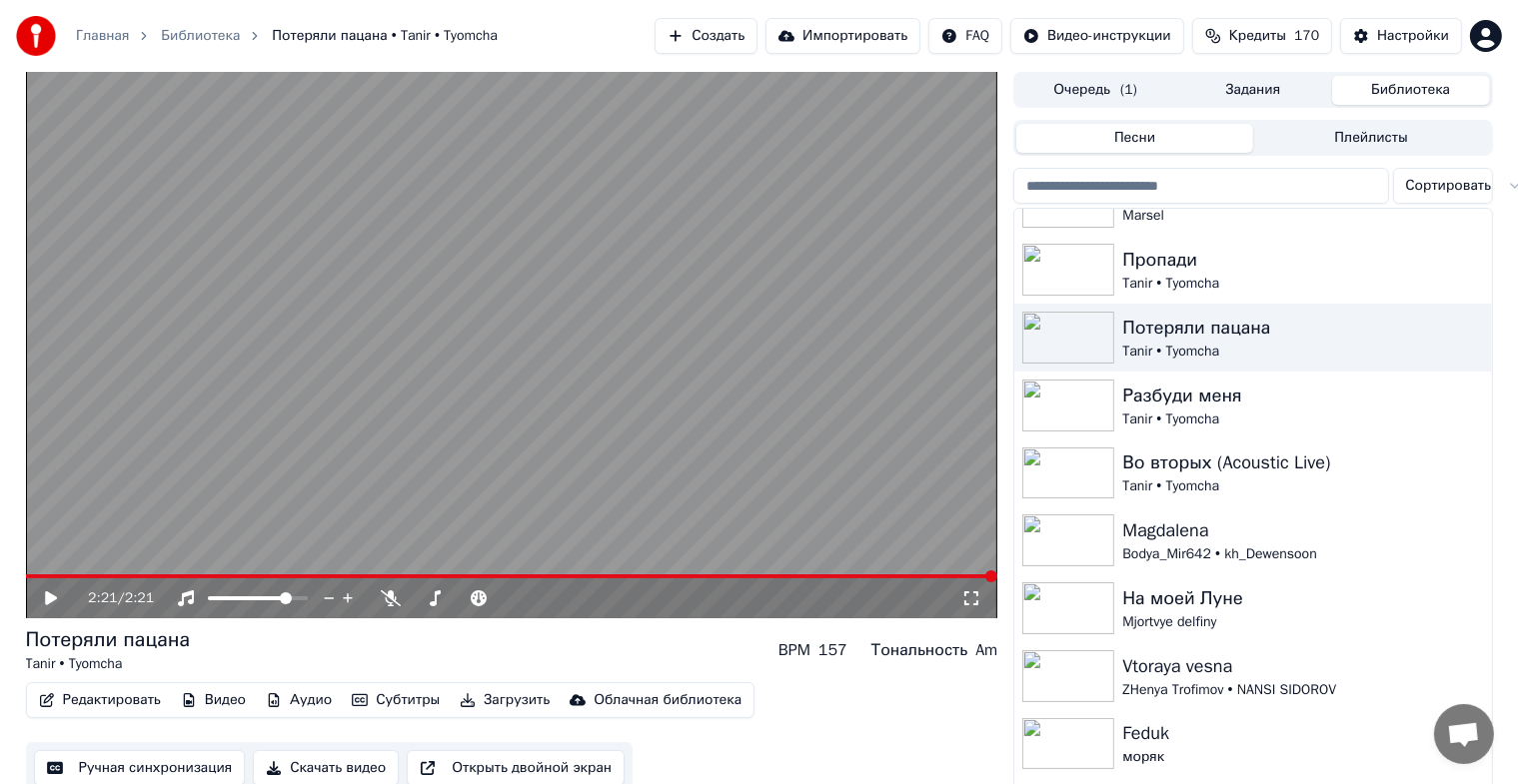 click at bounding box center [512, 345] 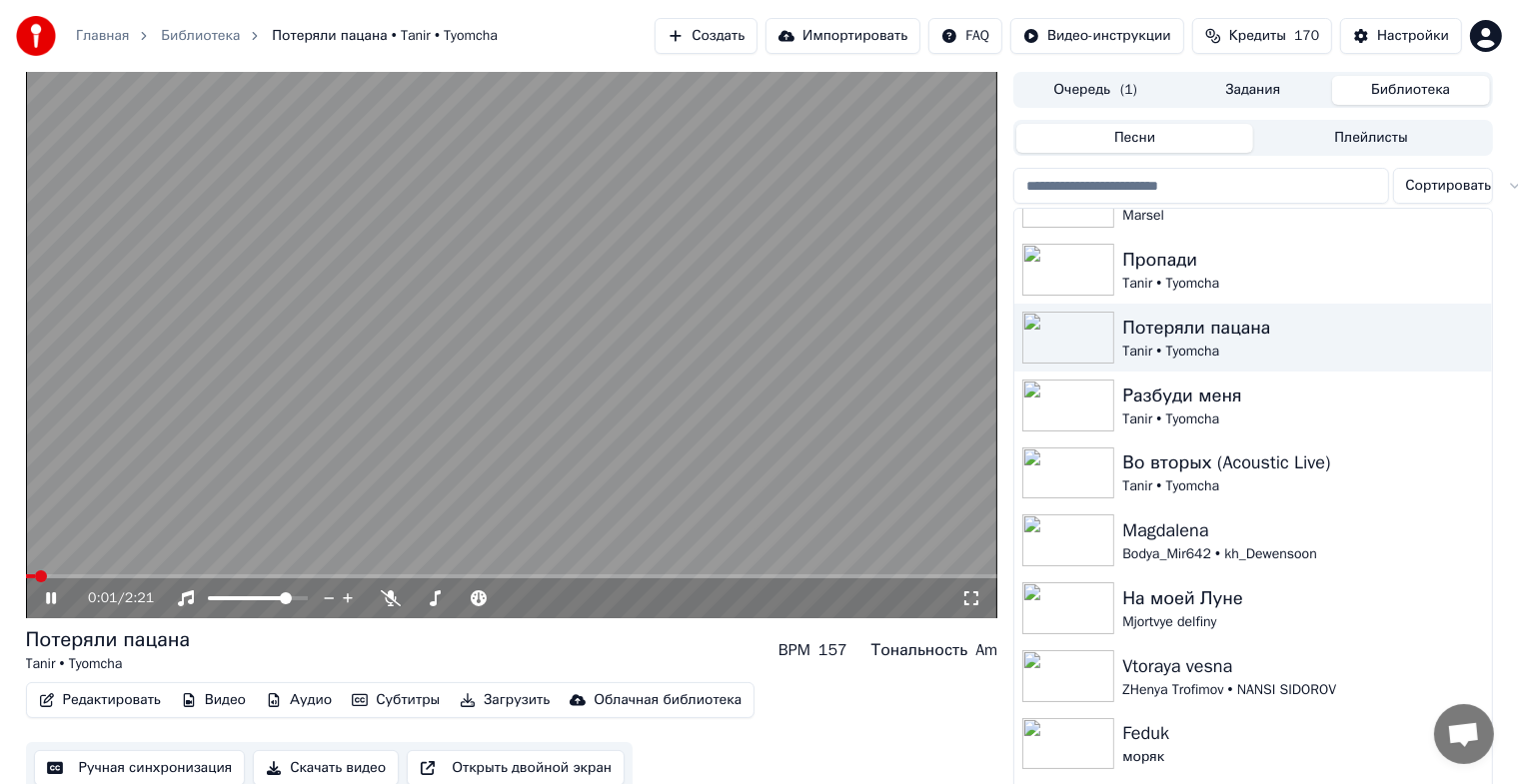 click at bounding box center [51, 598] 